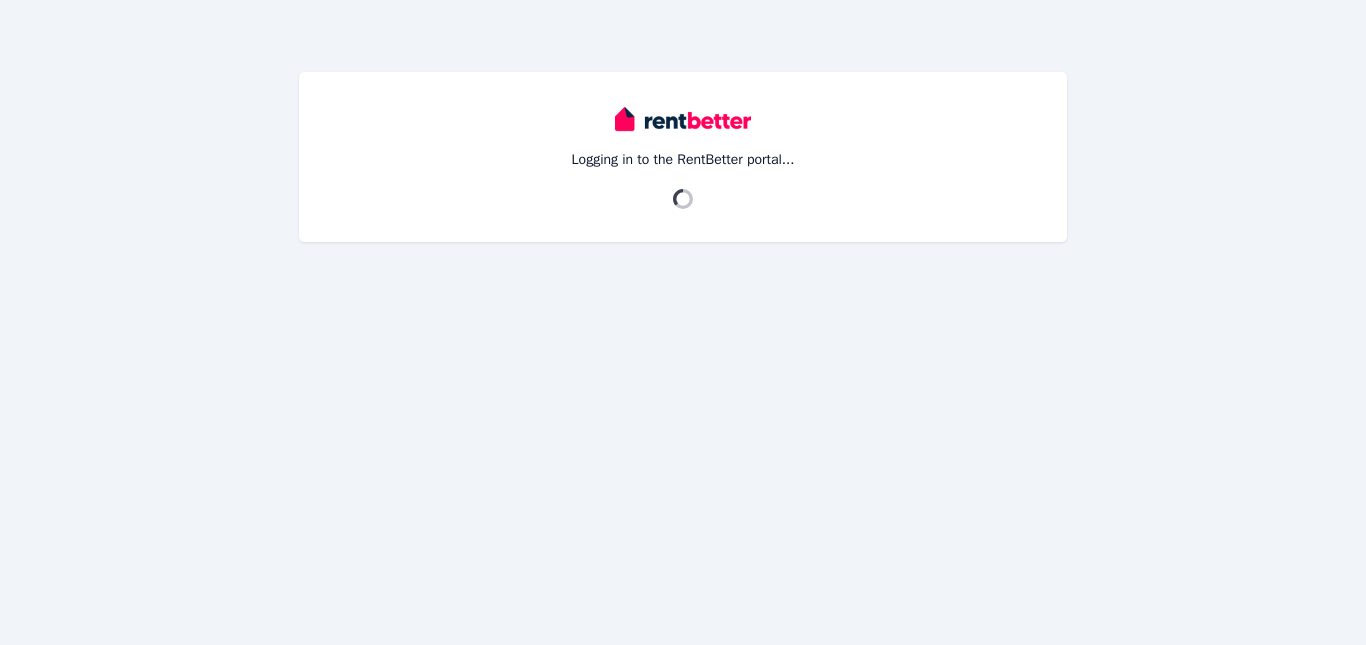 scroll, scrollTop: 0, scrollLeft: 0, axis: both 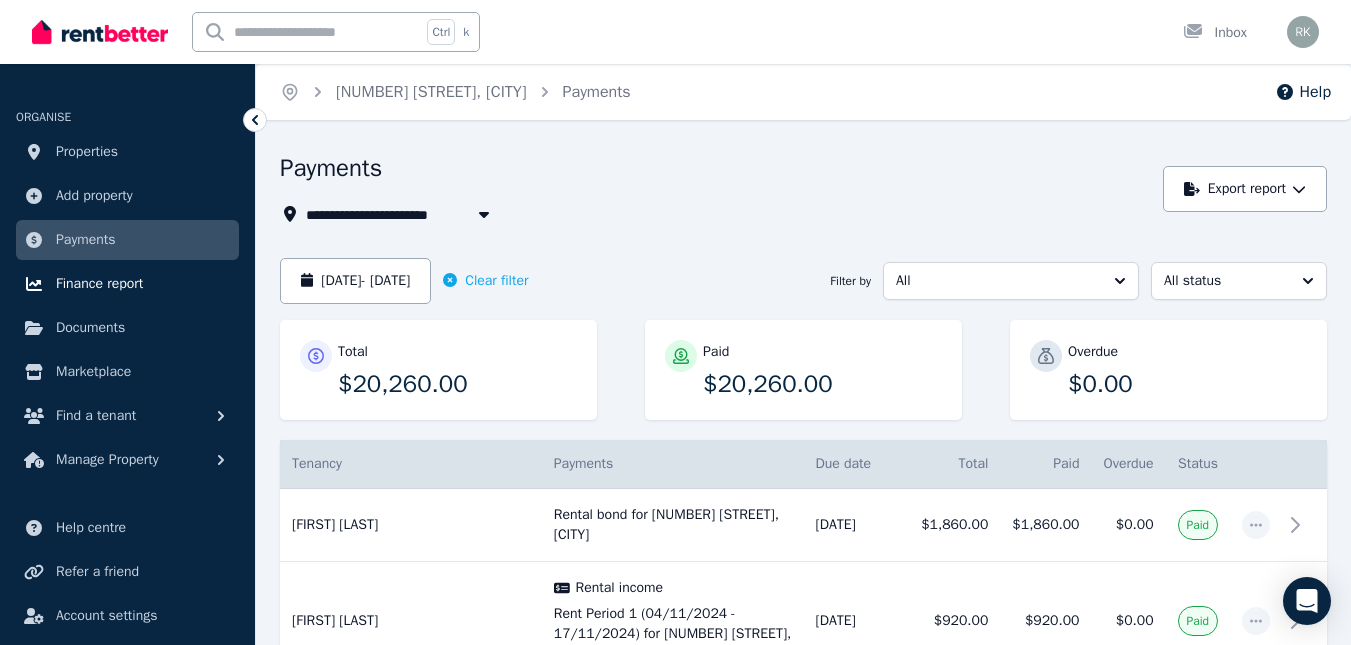 click on "Finance report" at bounding box center (99, 284) 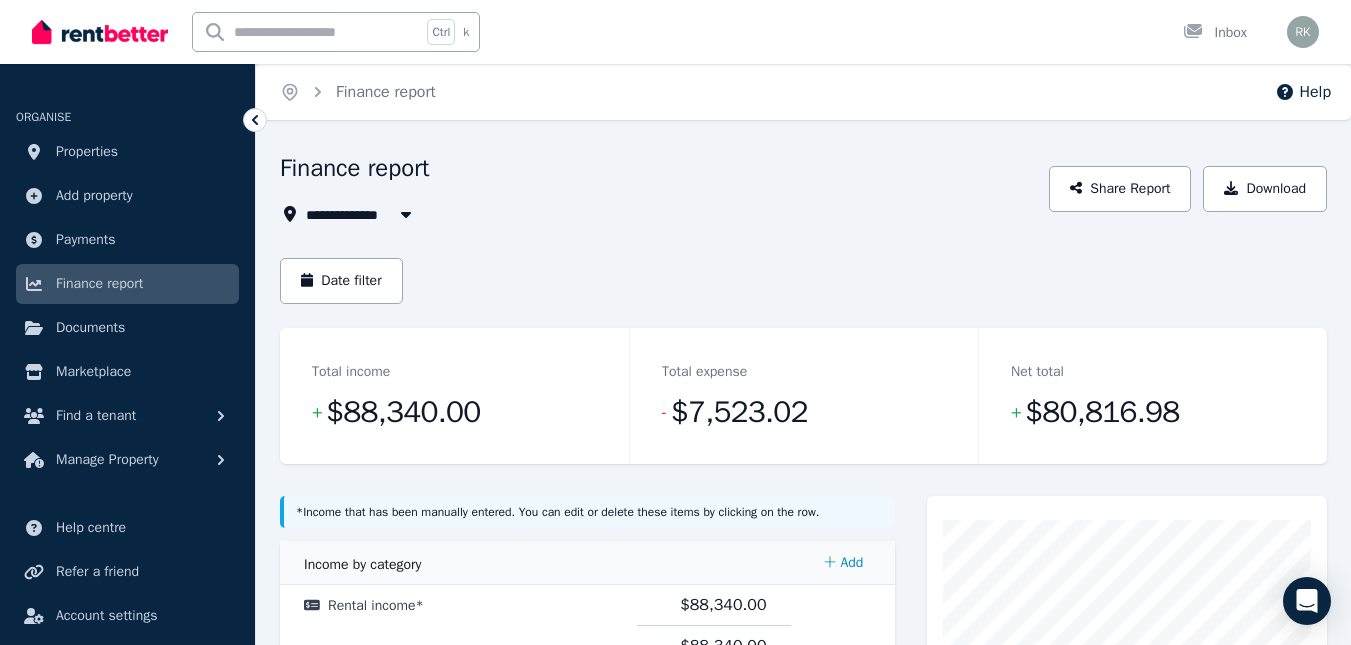 click 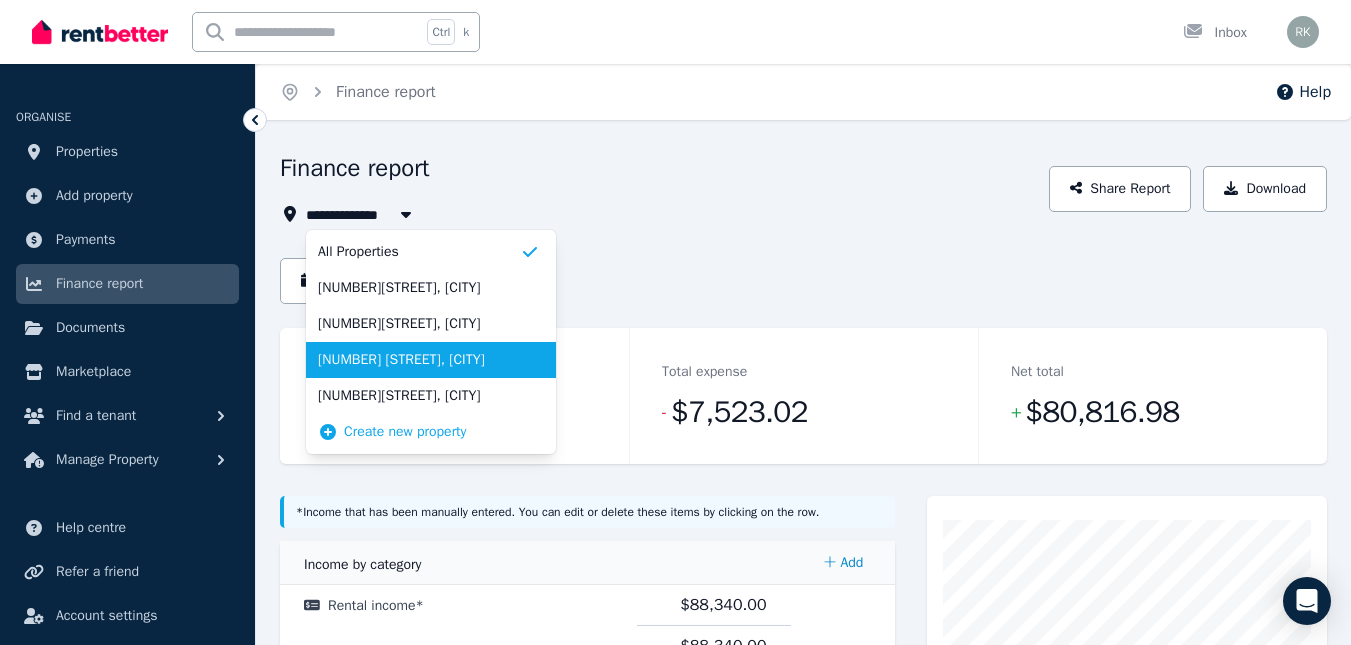 click on "[NUMBER] [STREET], [CITY]" at bounding box center [419, 360] 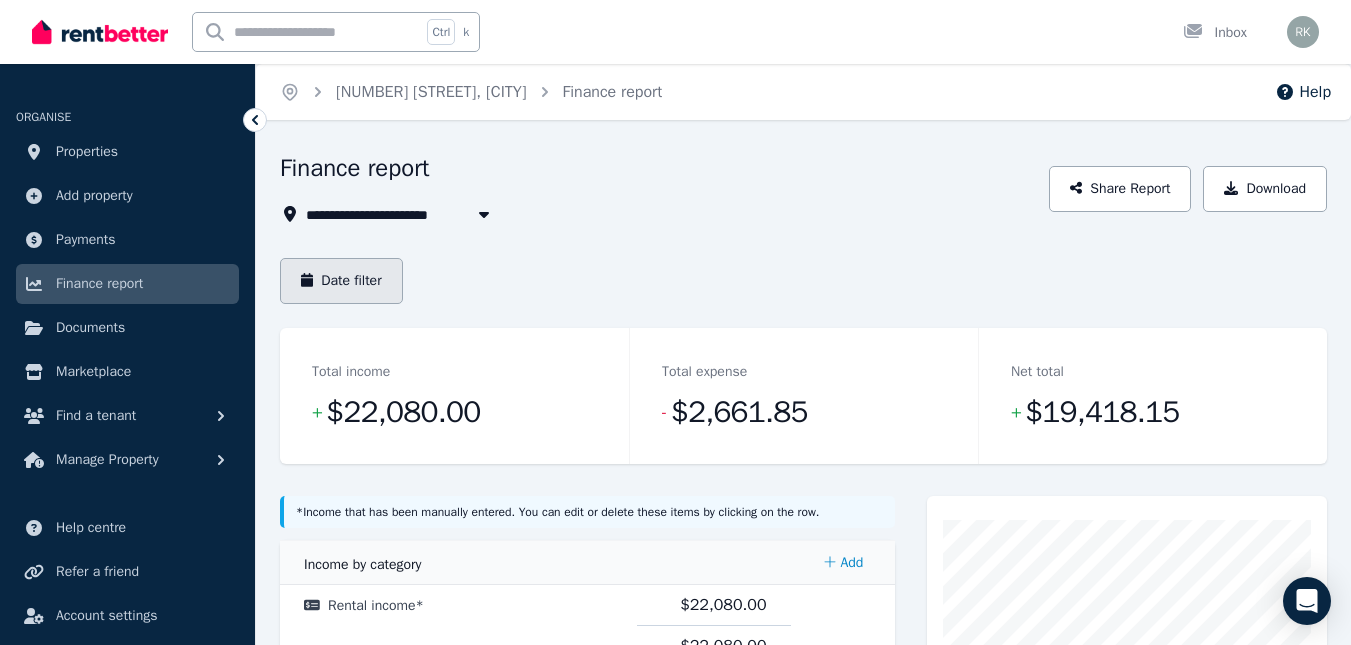 click on "Date filter" at bounding box center [341, 281] 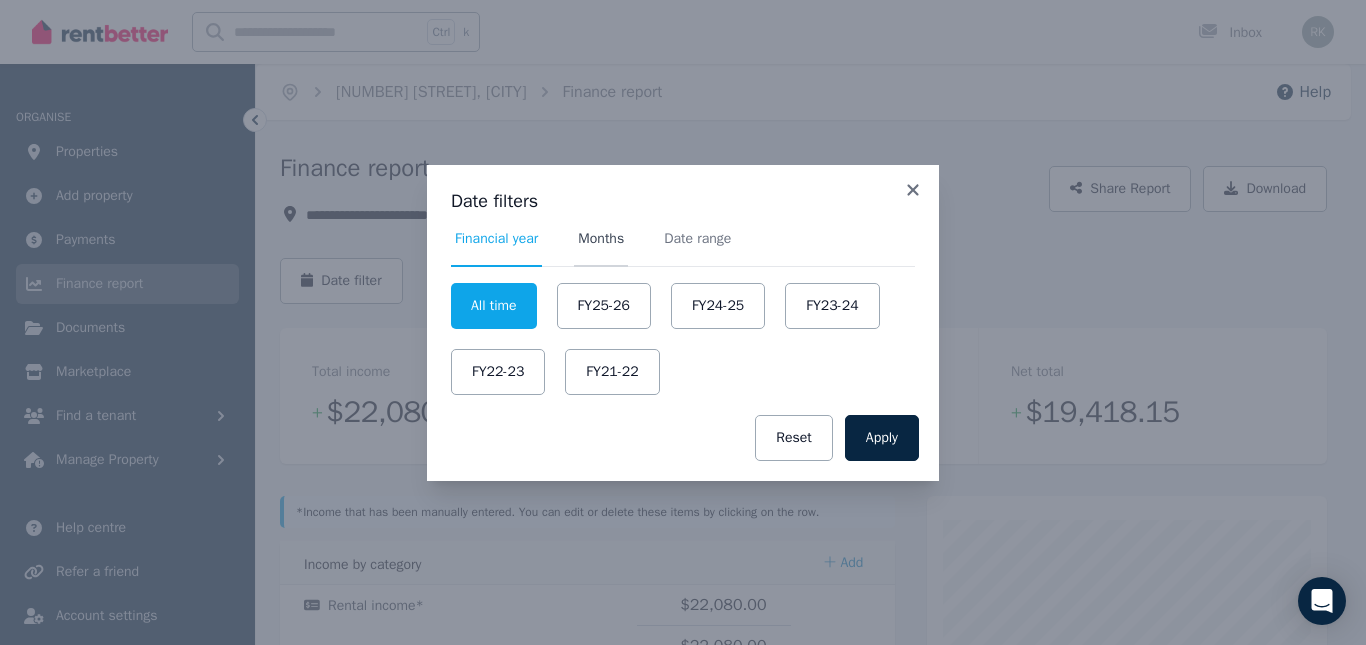click on "Months" at bounding box center [601, 239] 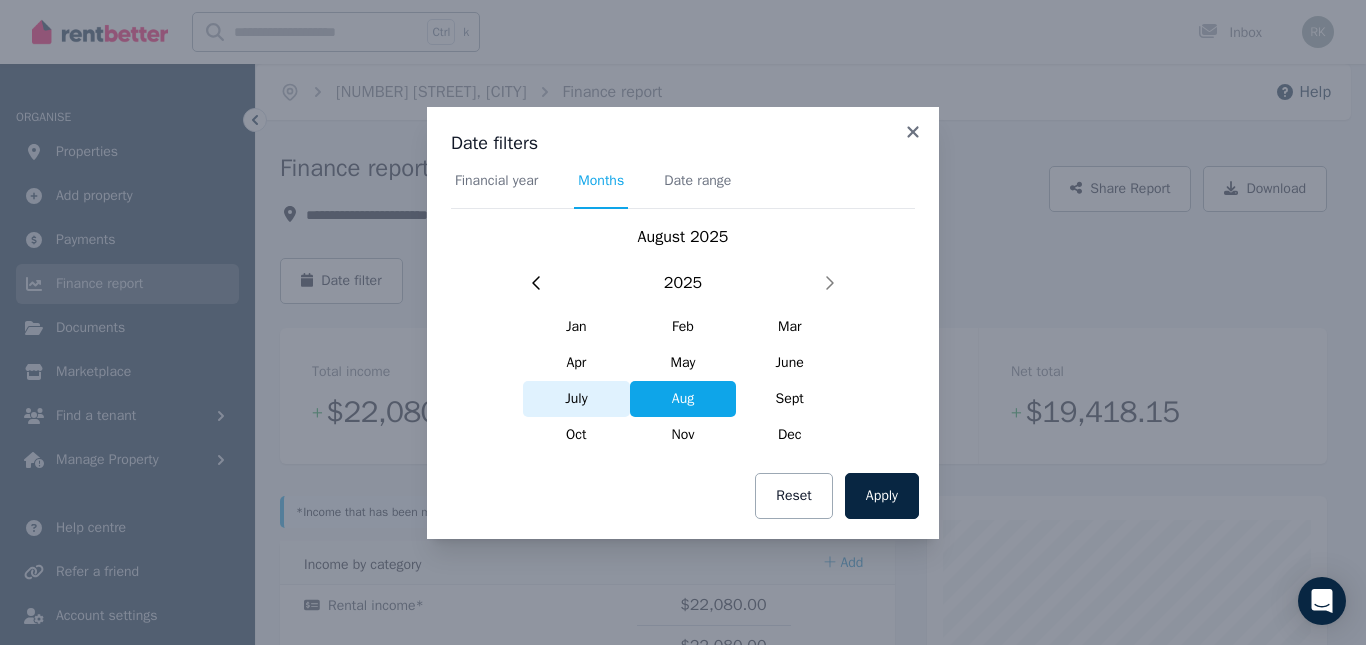 click on "July" at bounding box center [576, 399] 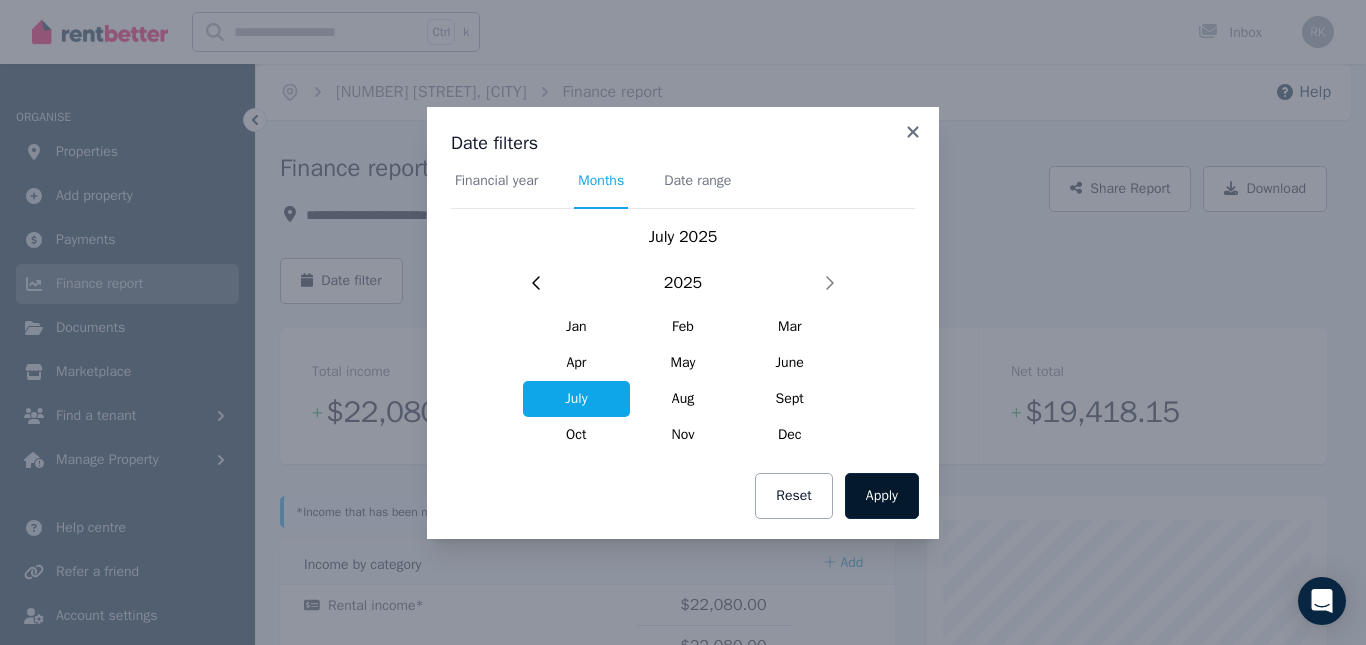 click on "Apply" at bounding box center [882, 496] 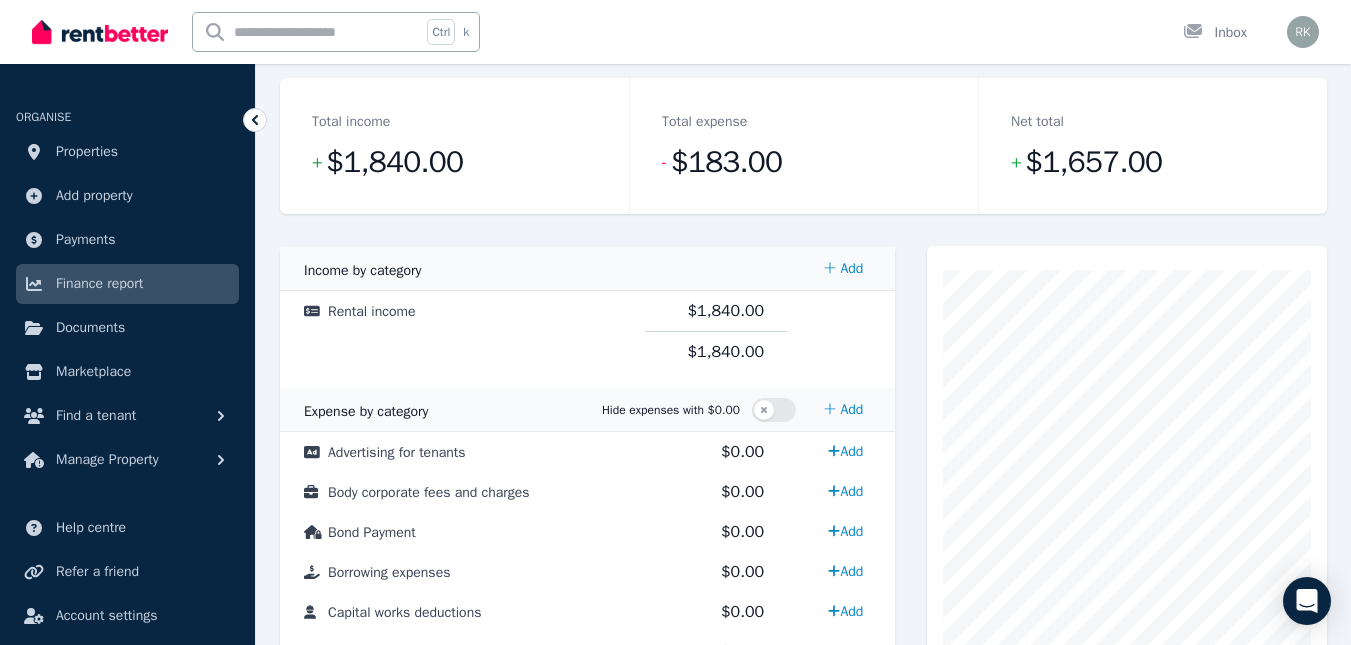 scroll, scrollTop: 300, scrollLeft: 0, axis: vertical 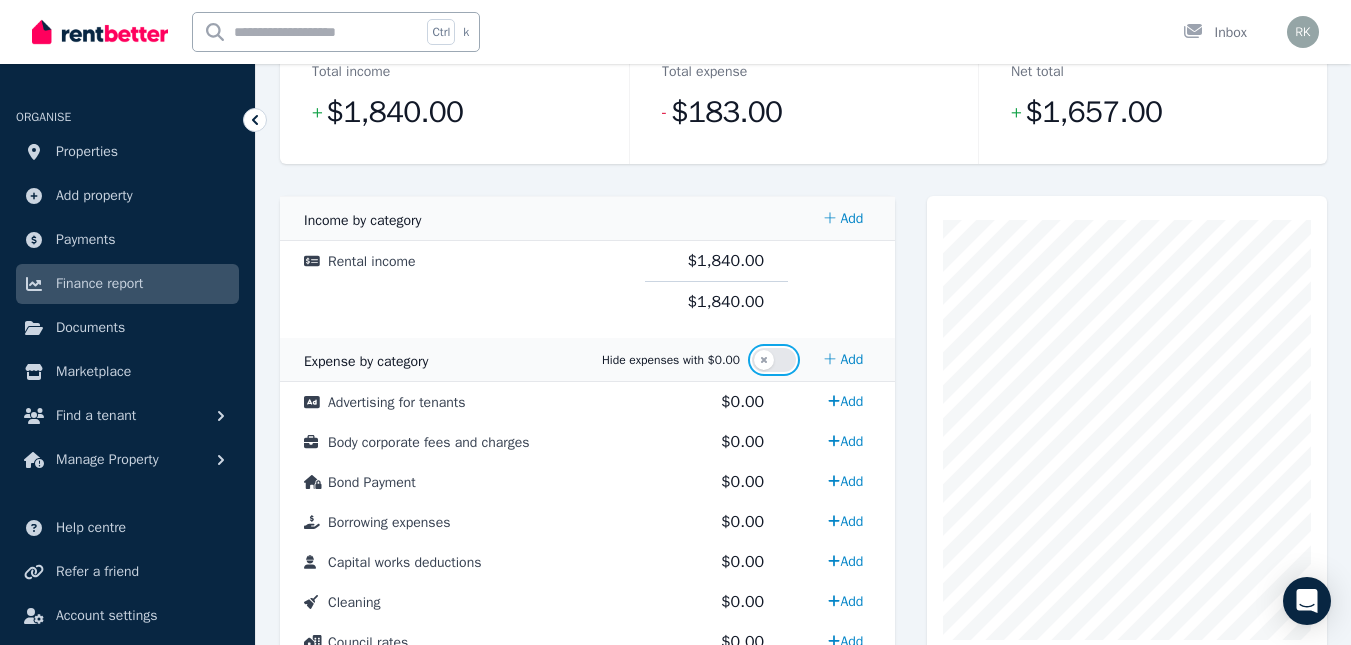 click at bounding box center (774, 360) 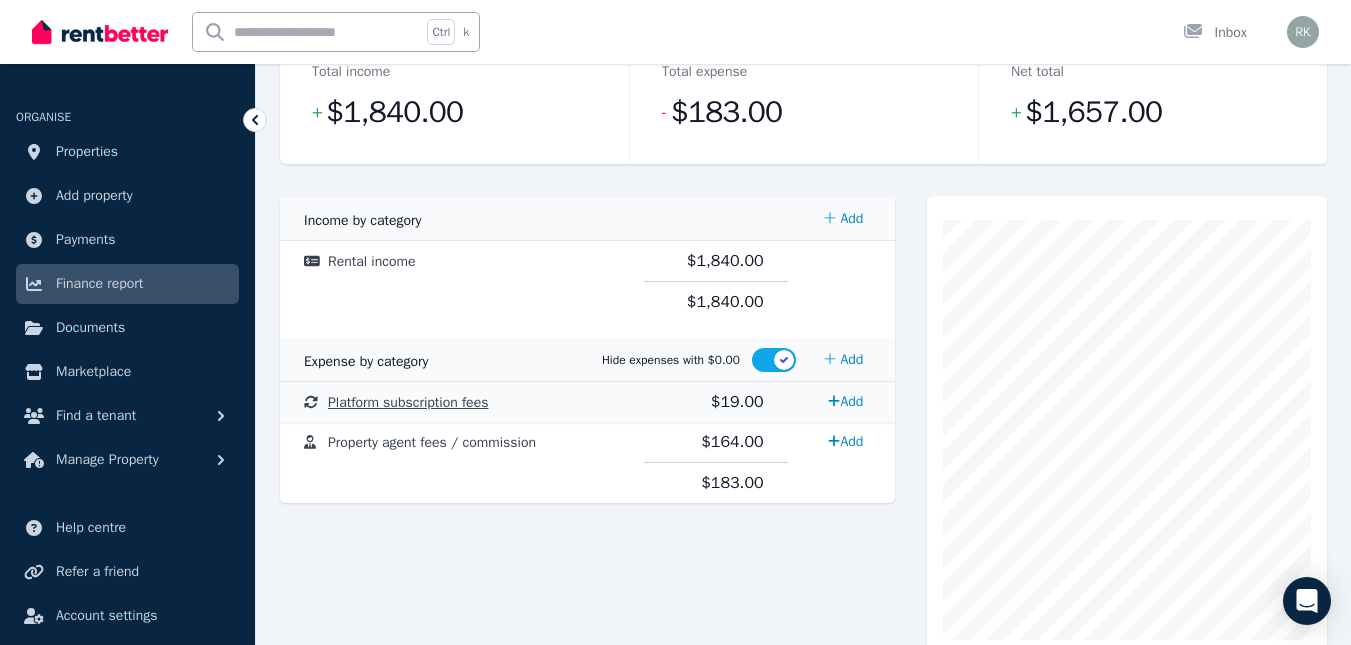 click on "Platform subscription fees" at bounding box center [408, 402] 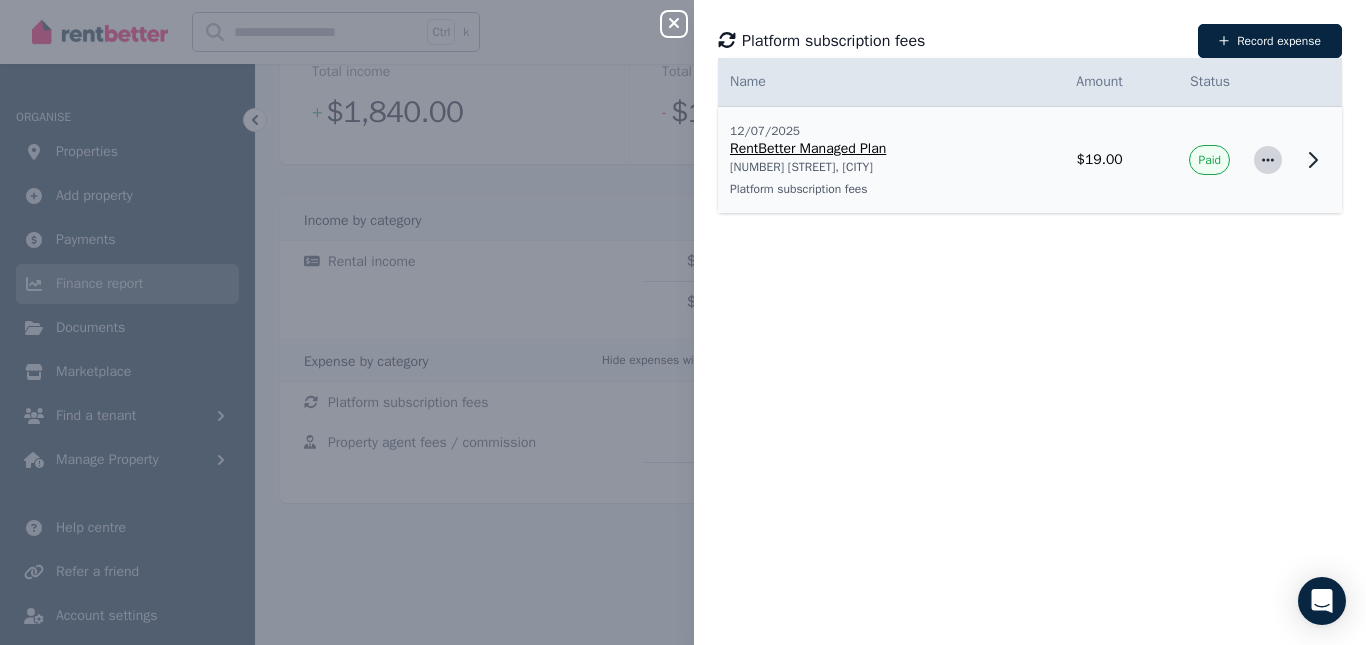 click 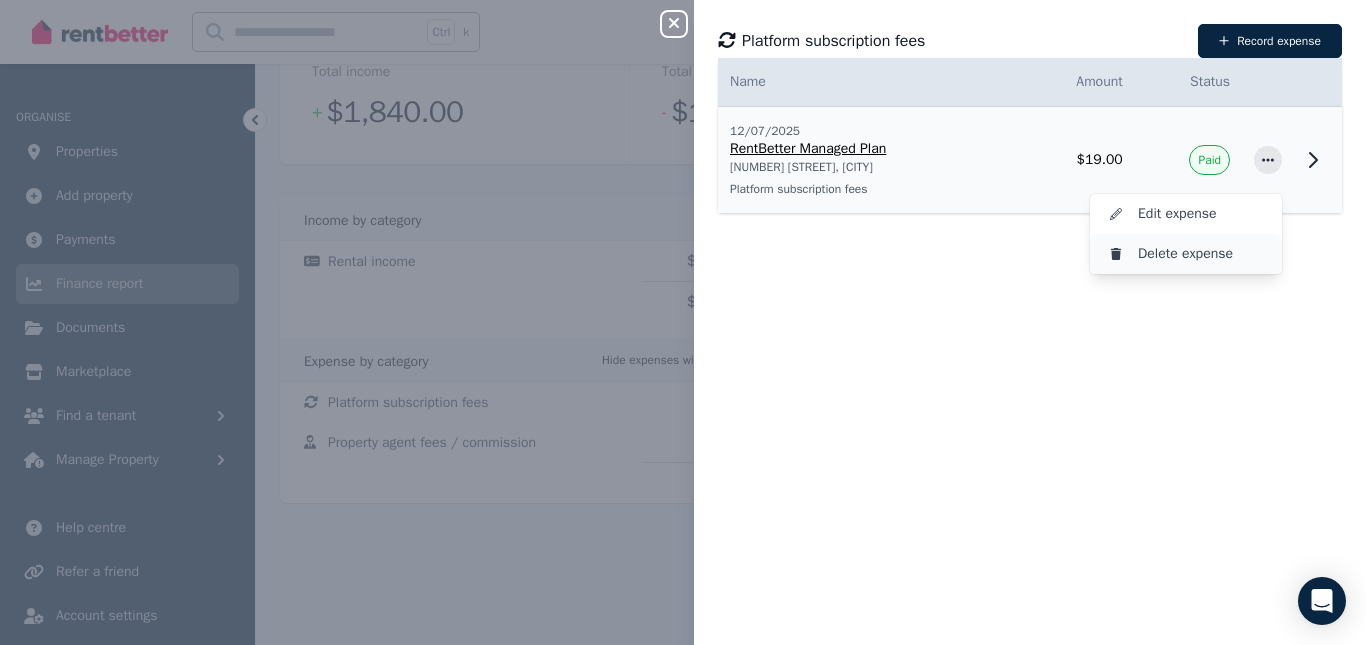 click on "Delete expense" at bounding box center [1202, 254] 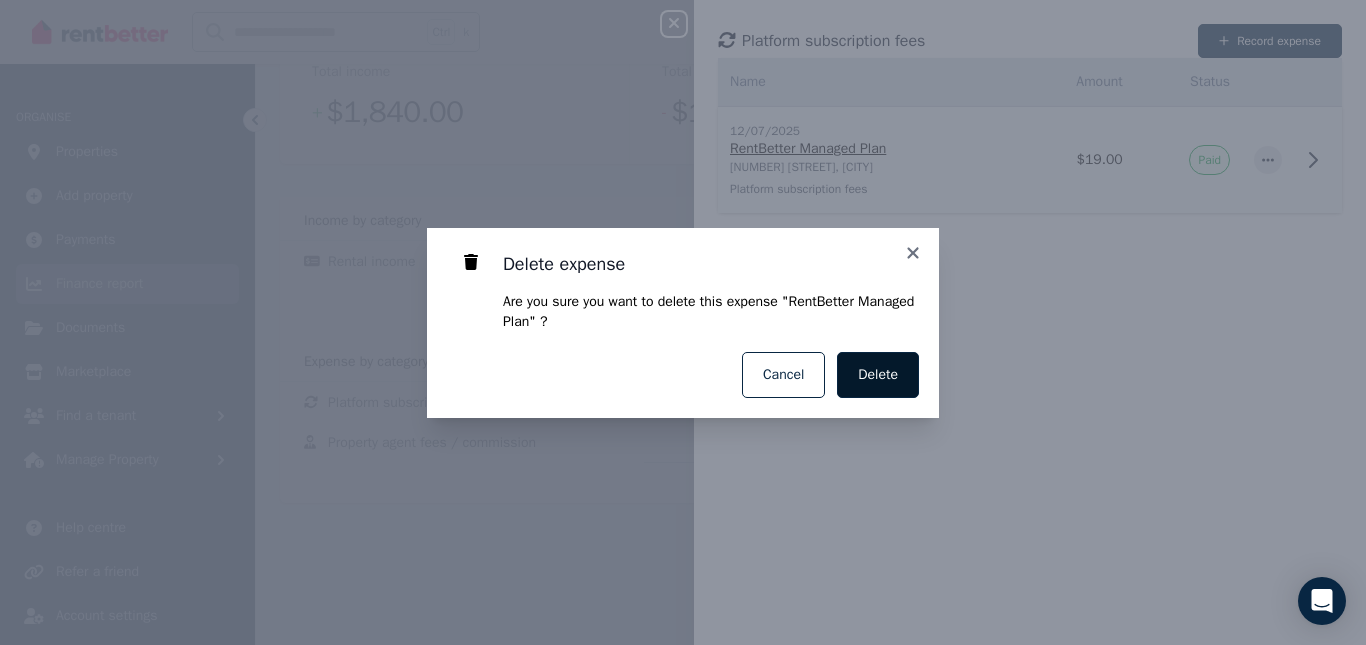 click on "Delete" at bounding box center (878, 375) 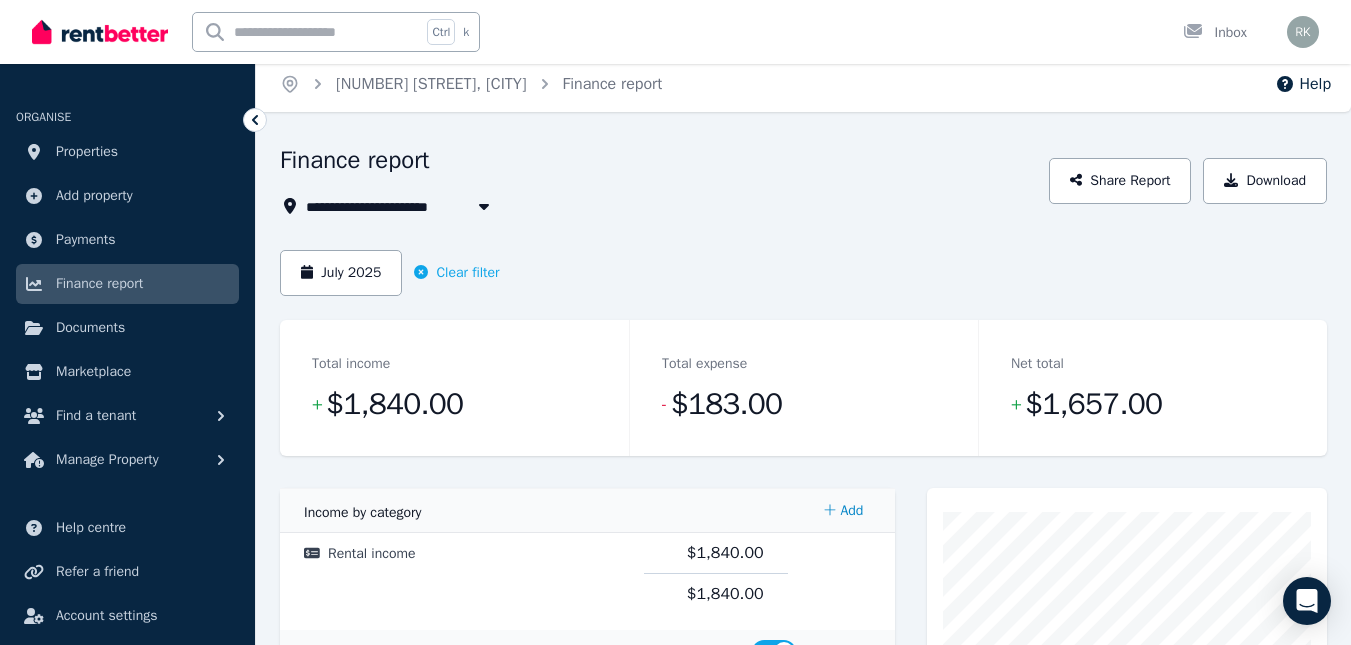 scroll, scrollTop: 0, scrollLeft: 0, axis: both 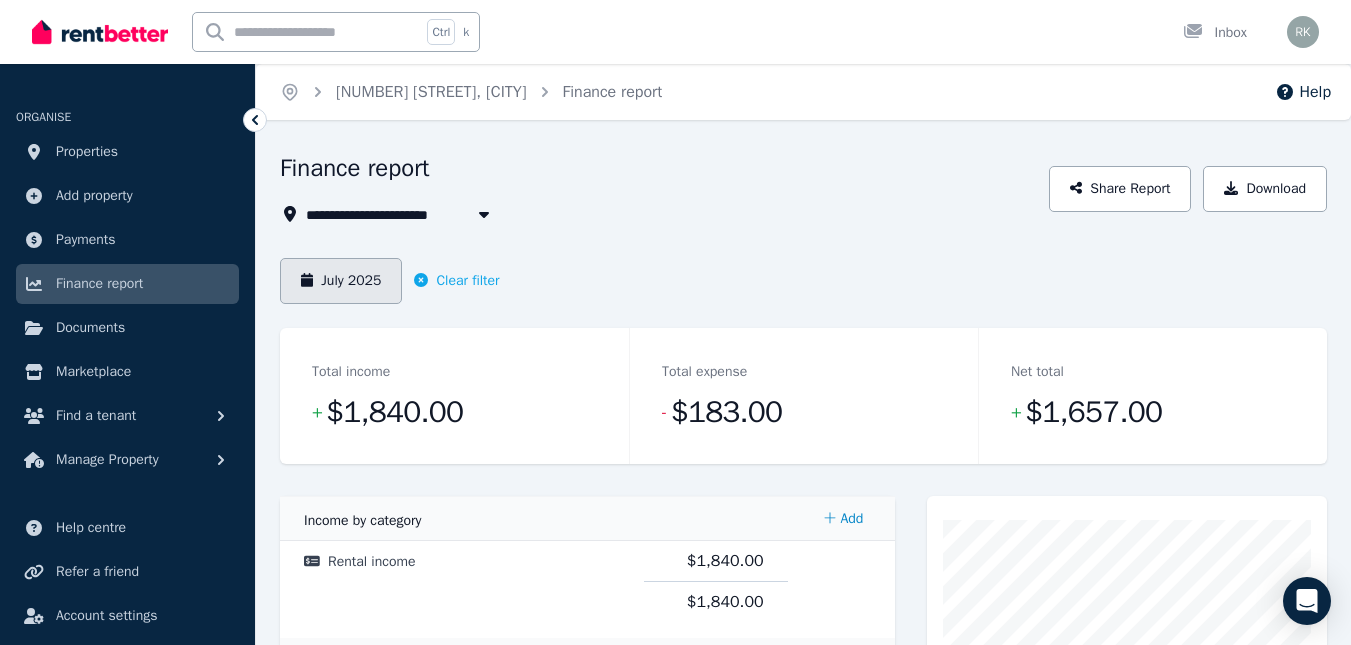 click on "July 2025" at bounding box center (341, 281) 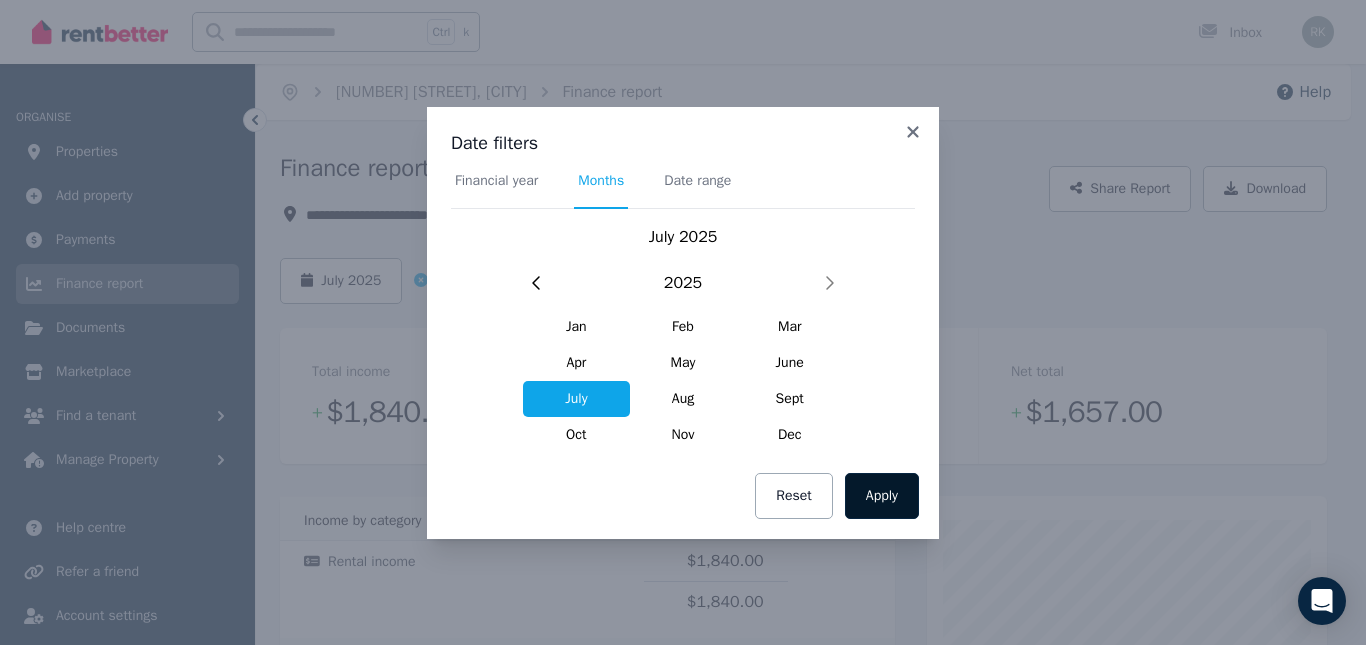 click on "Apply" at bounding box center [882, 496] 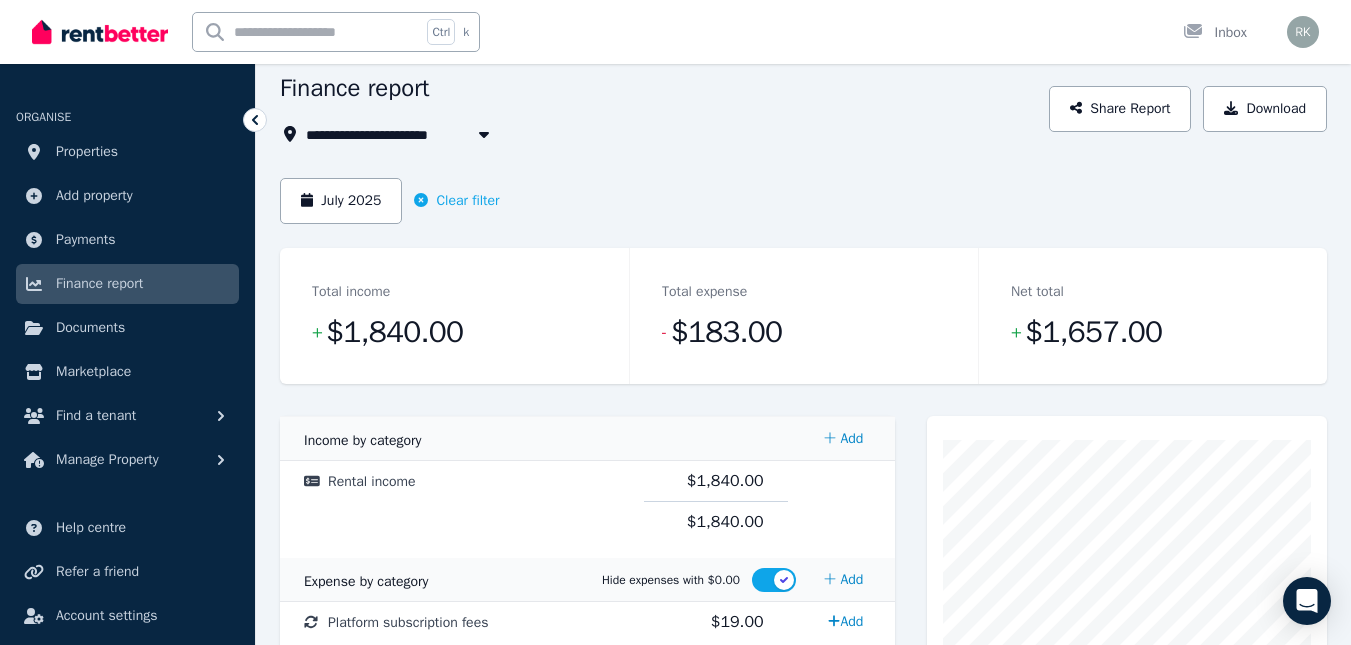 scroll, scrollTop: 200, scrollLeft: 0, axis: vertical 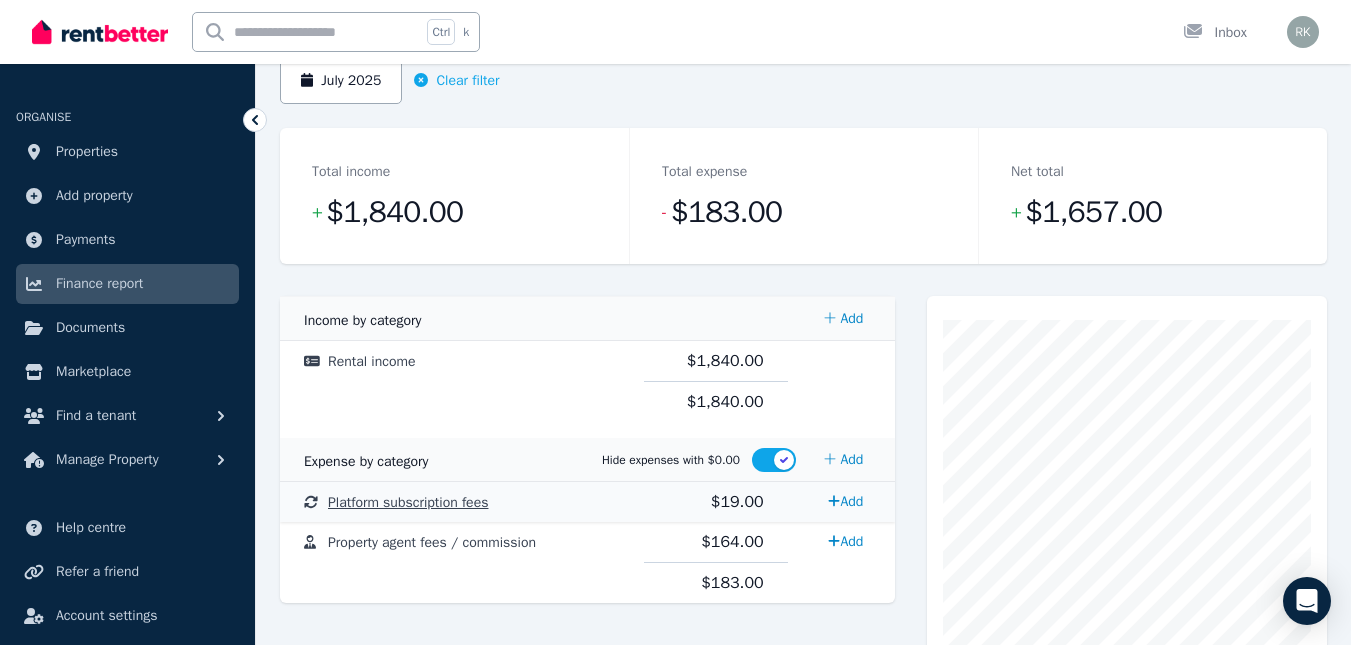 click on "Platform subscription fees" at bounding box center [408, 502] 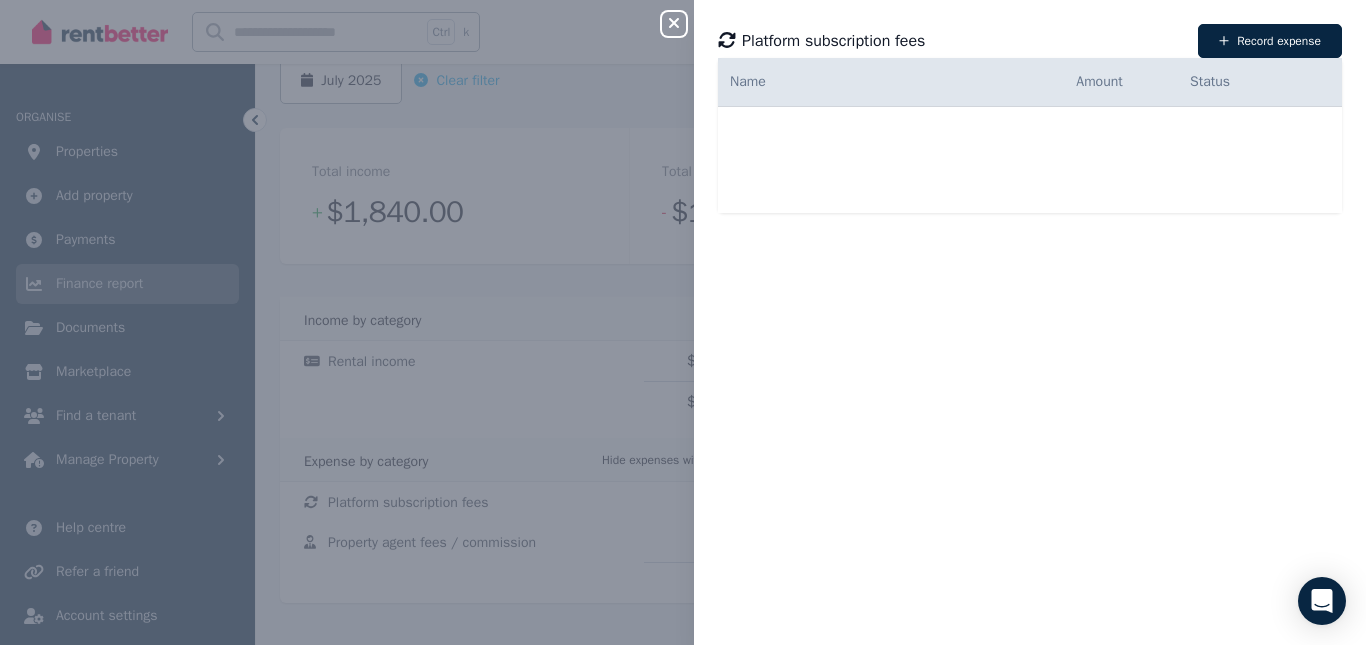 click 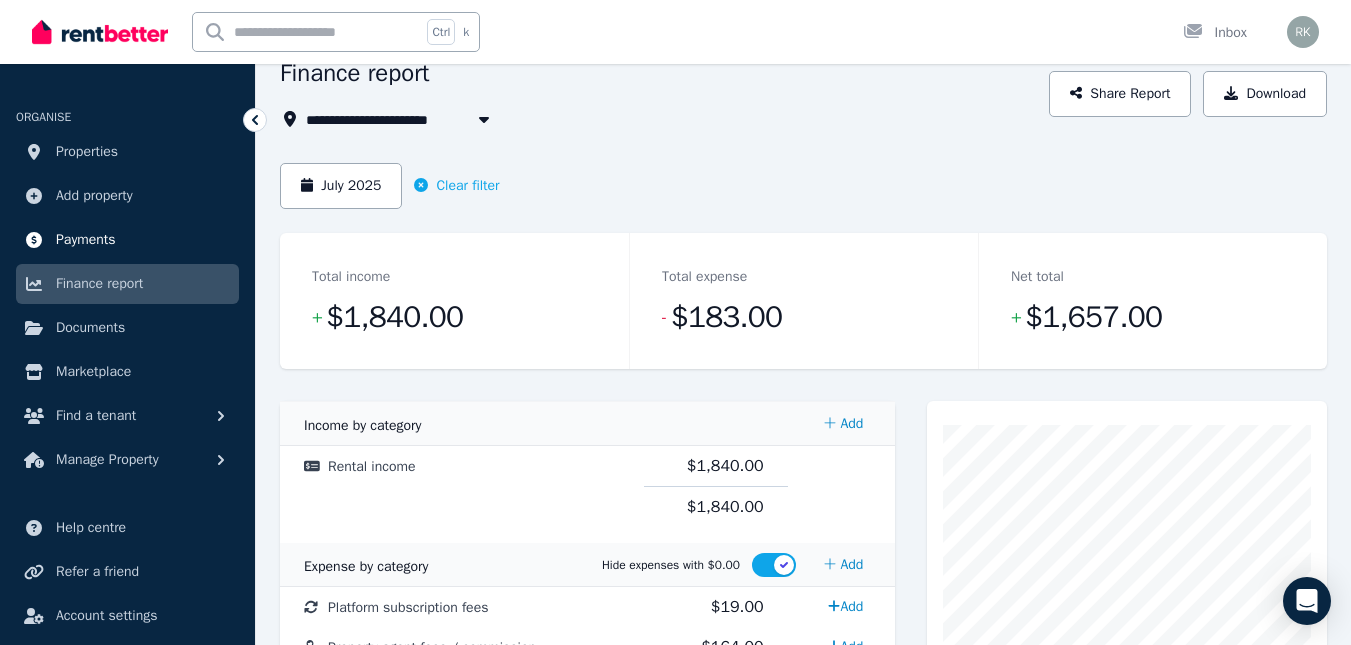 scroll, scrollTop: 0, scrollLeft: 0, axis: both 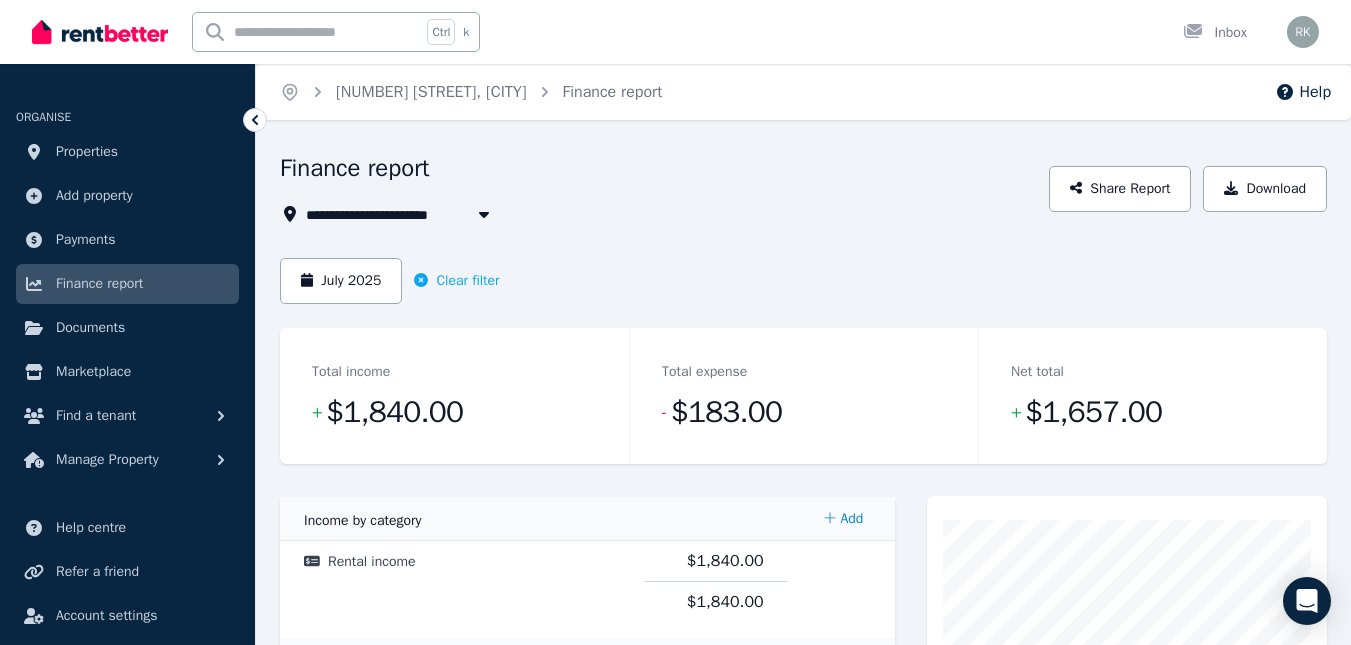 click 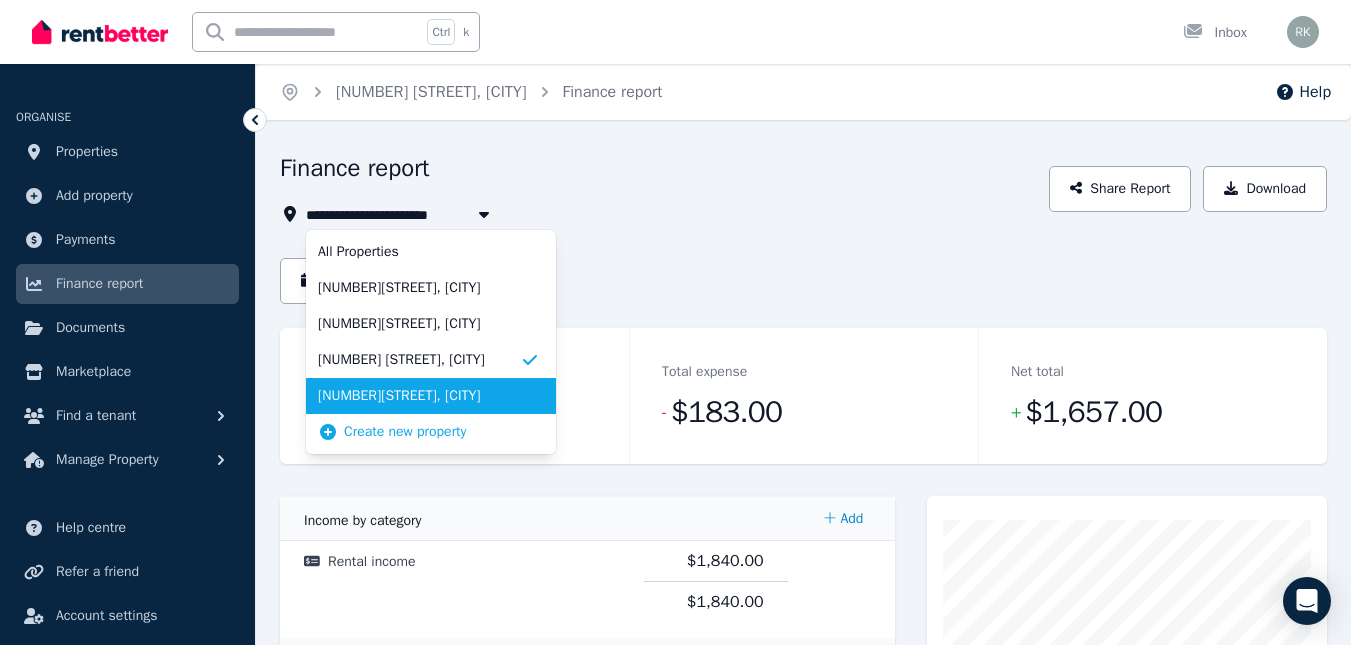 click on "[NUMBER][STREET], [CITY]" at bounding box center [419, 396] 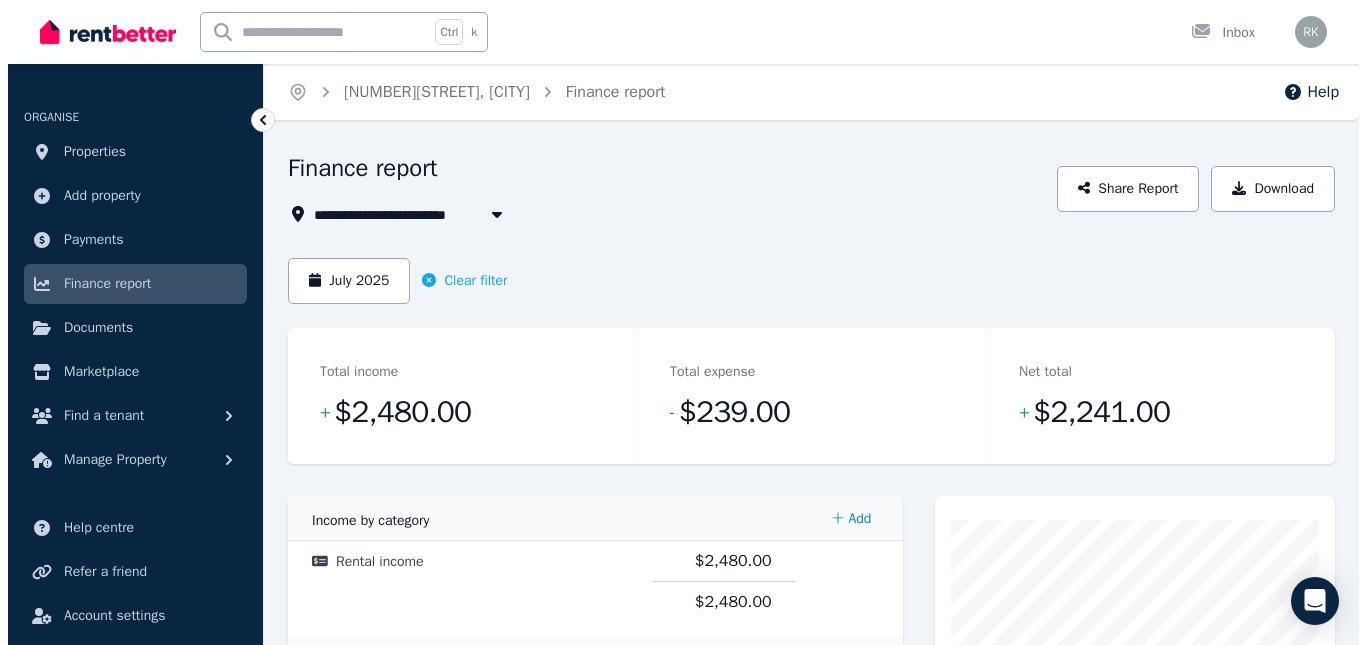 scroll, scrollTop: 200, scrollLeft: 0, axis: vertical 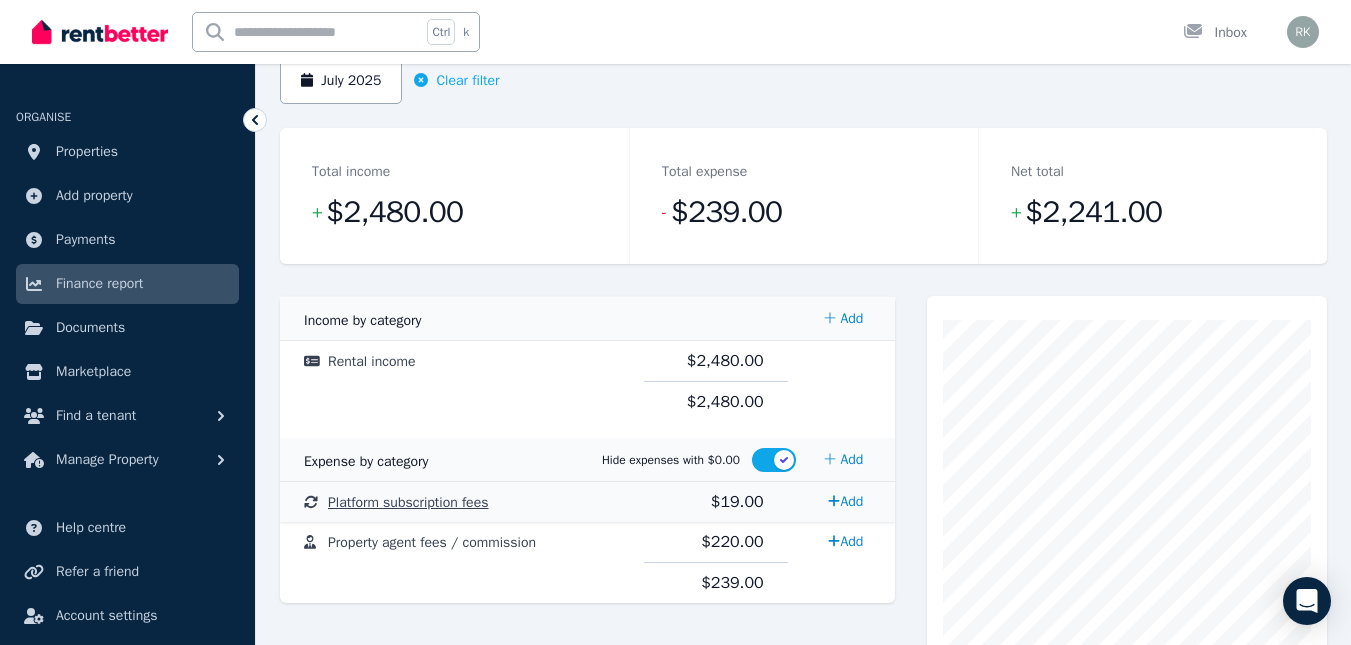 click on "Platform subscription fees" at bounding box center [408, 502] 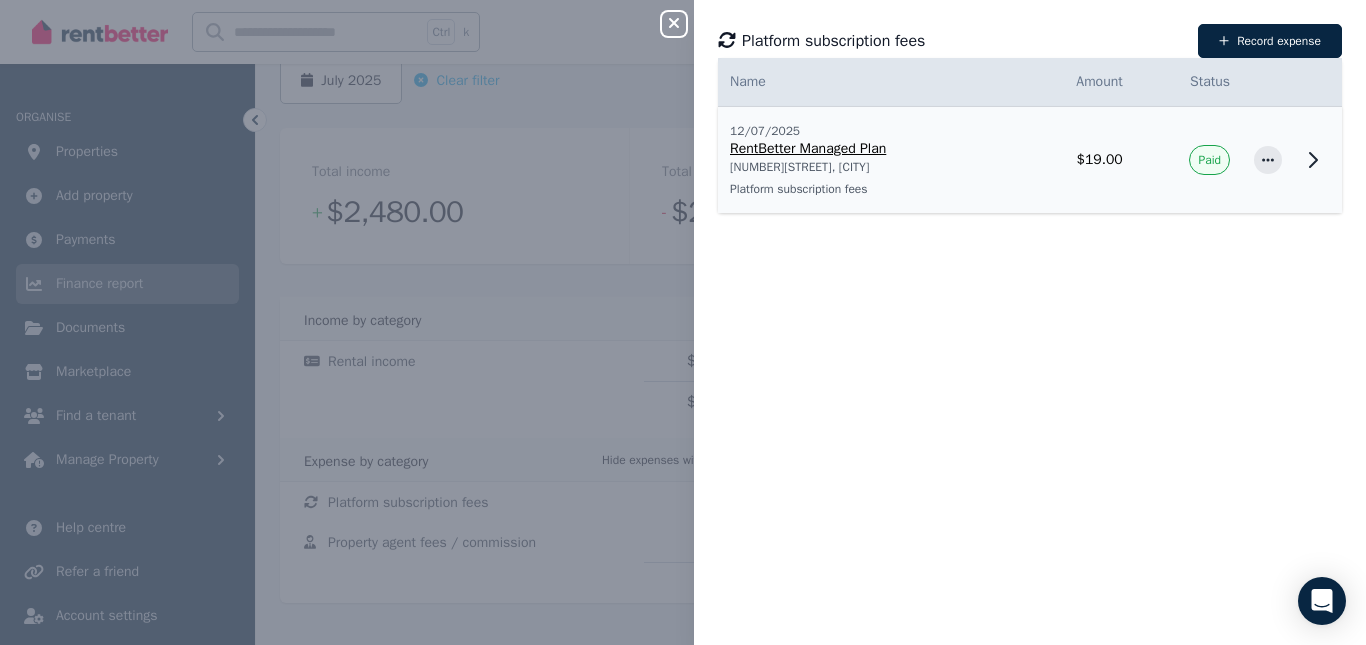 click 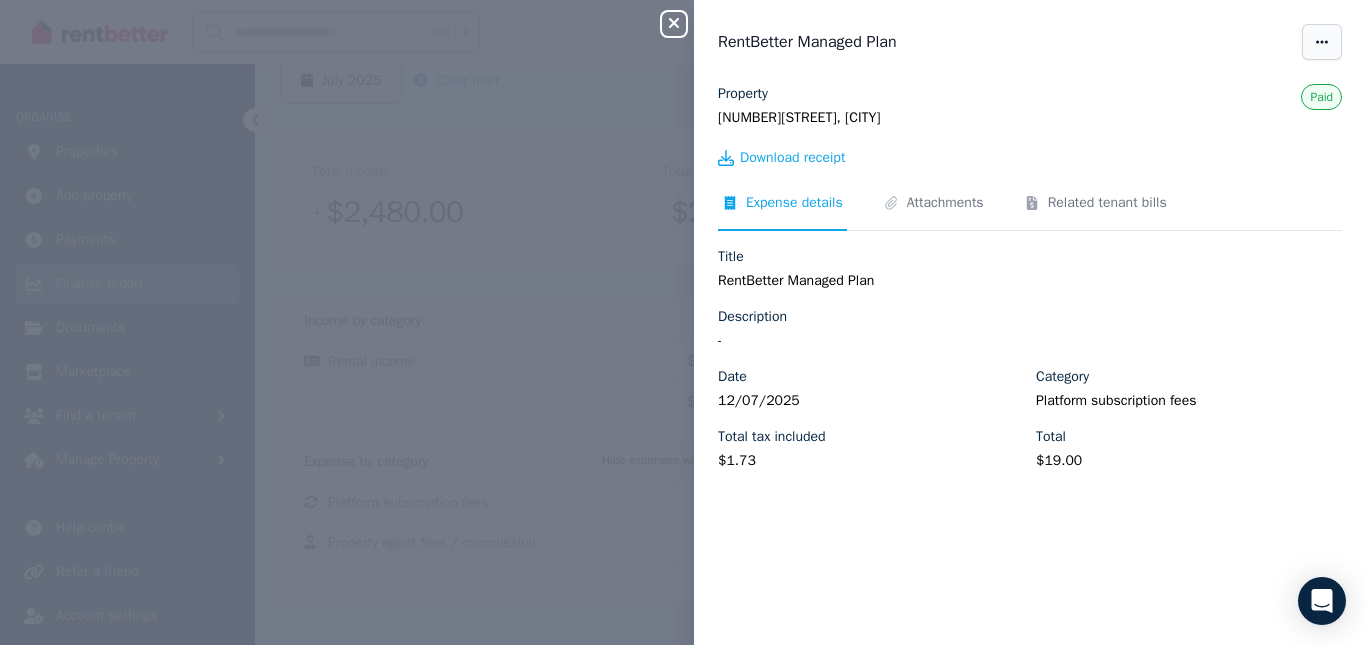 click 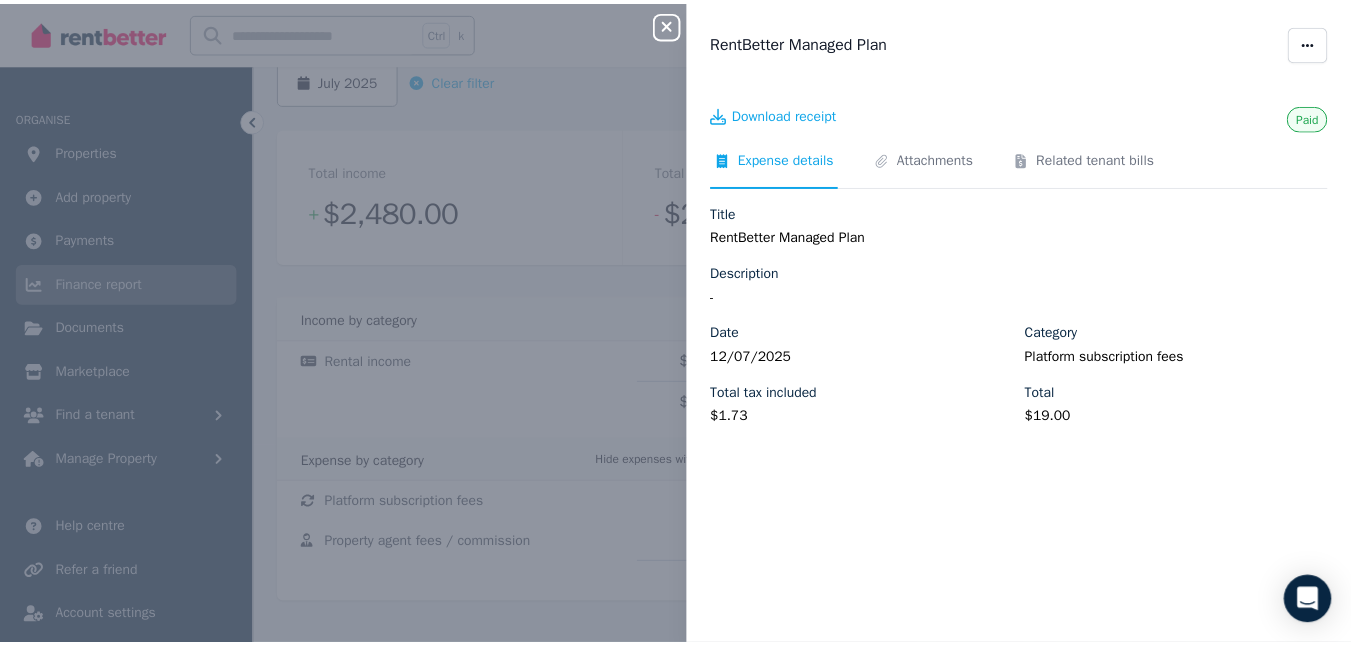 scroll, scrollTop: 0, scrollLeft: 0, axis: both 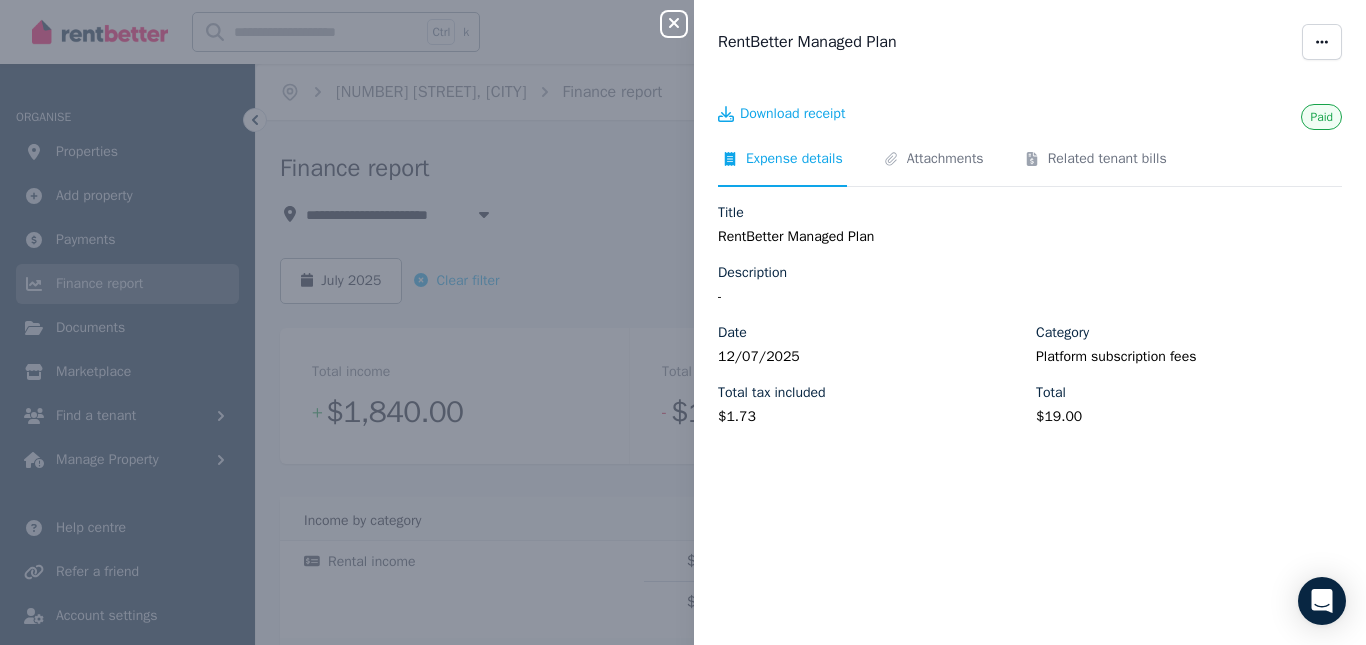 click 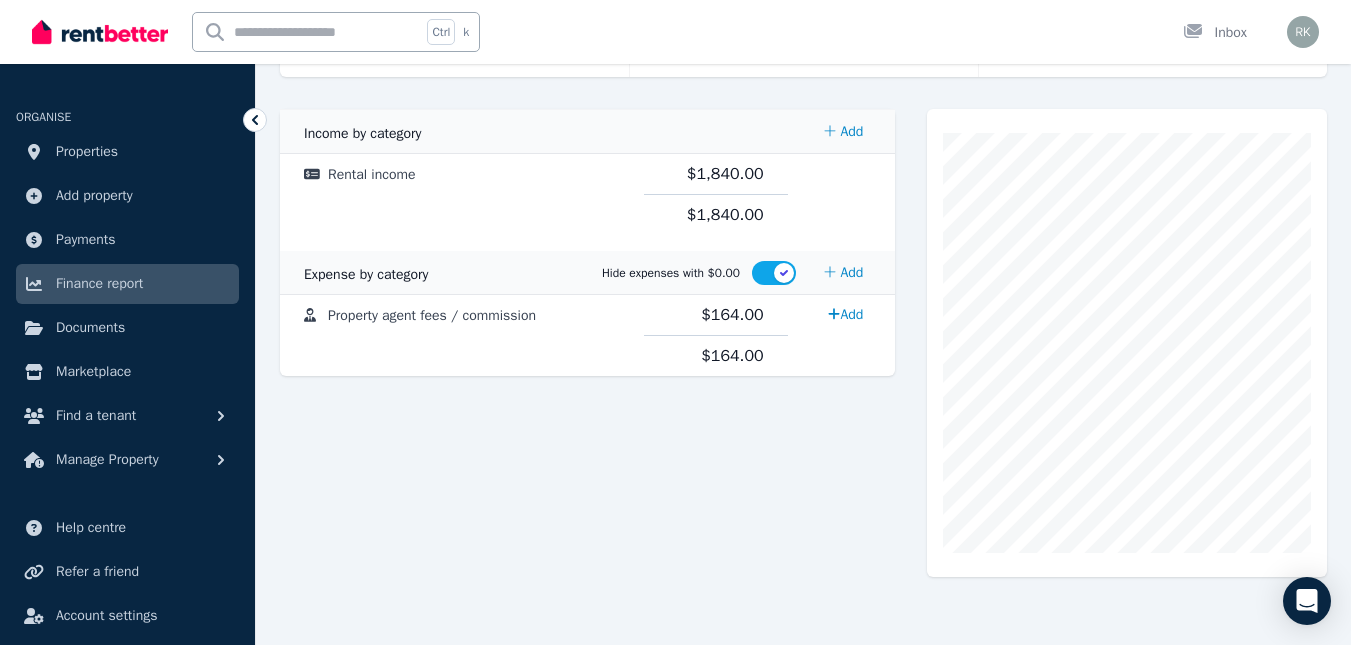 scroll, scrollTop: 87, scrollLeft: 0, axis: vertical 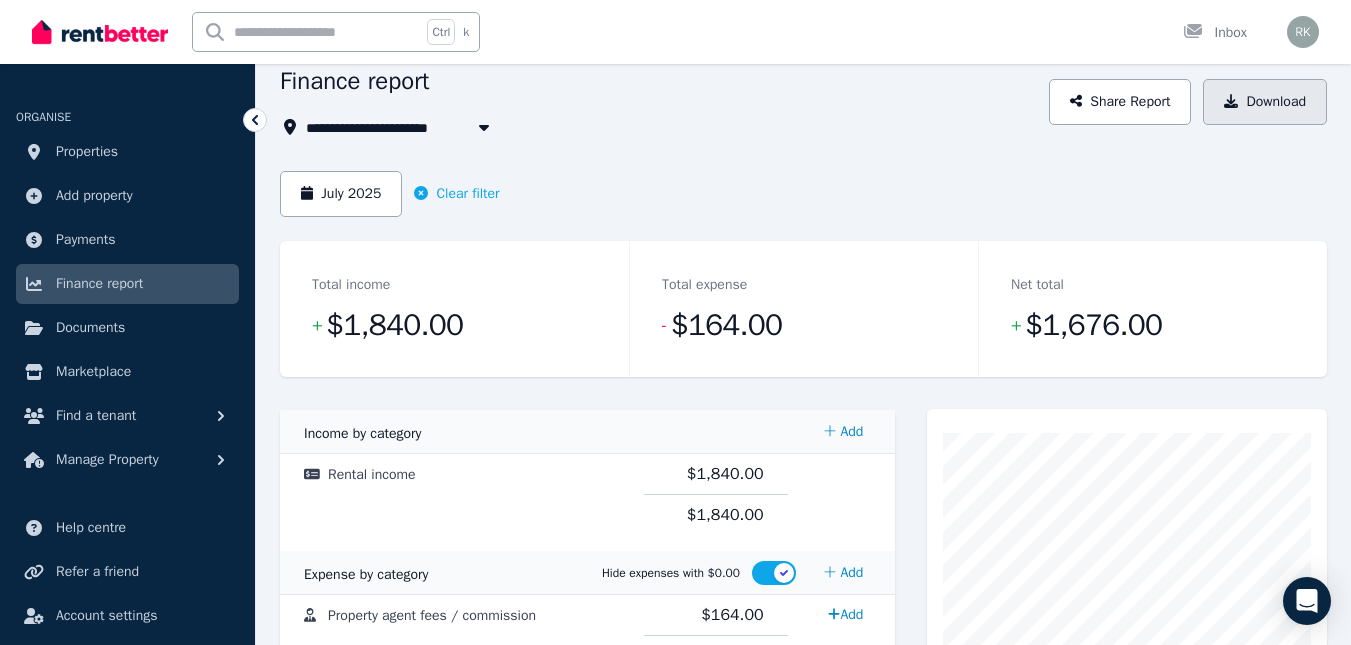 click on "Download" at bounding box center (1265, 102) 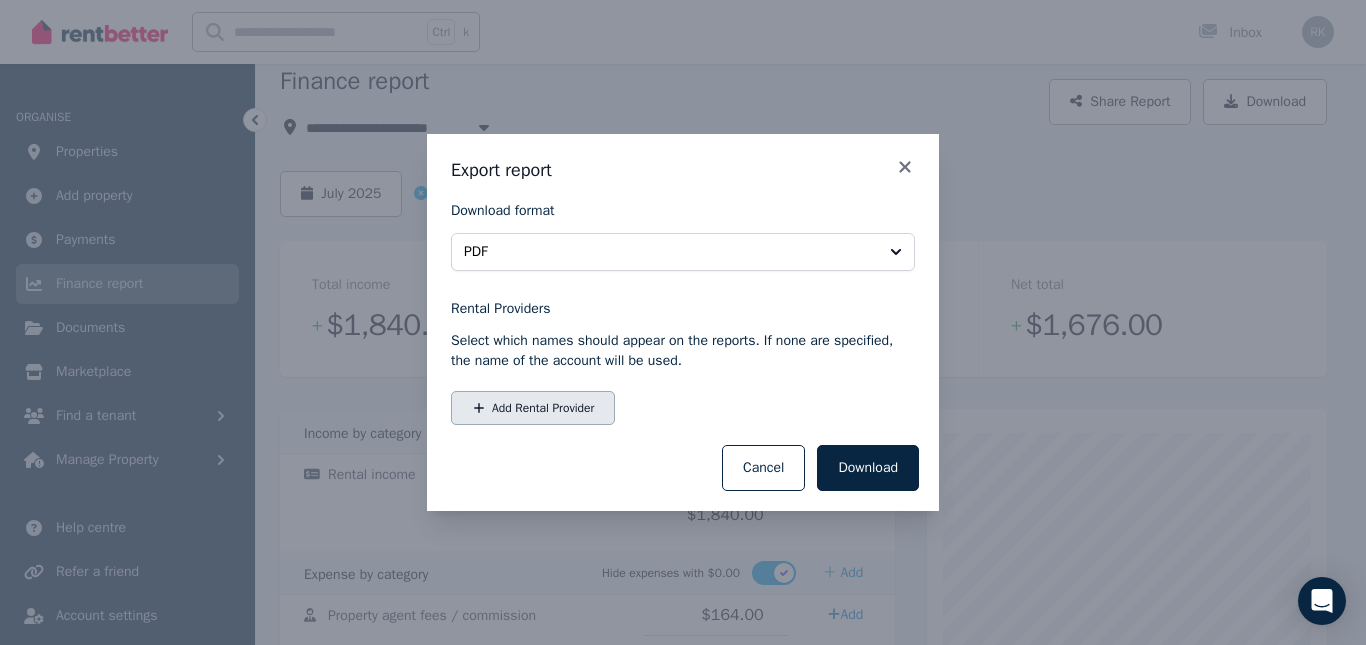 click on "Add   Rental Provider" at bounding box center (533, 408) 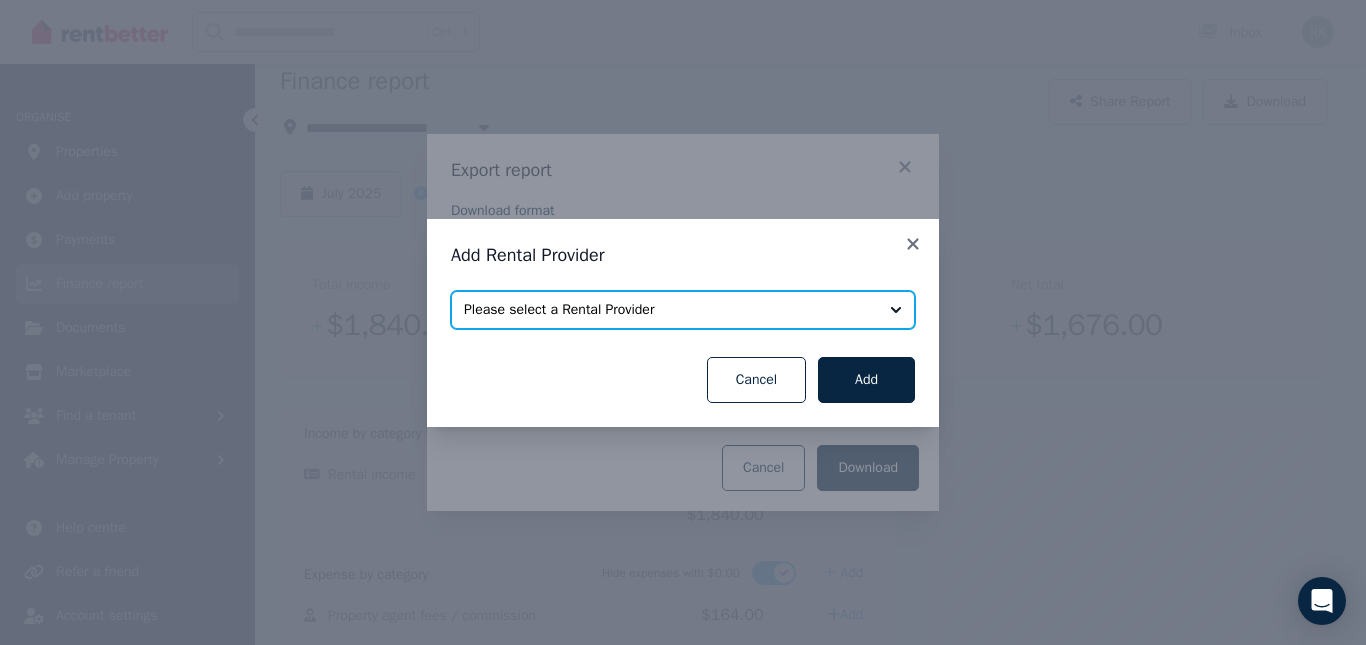 click on "Please select a Rental Provider" at bounding box center [683, 310] 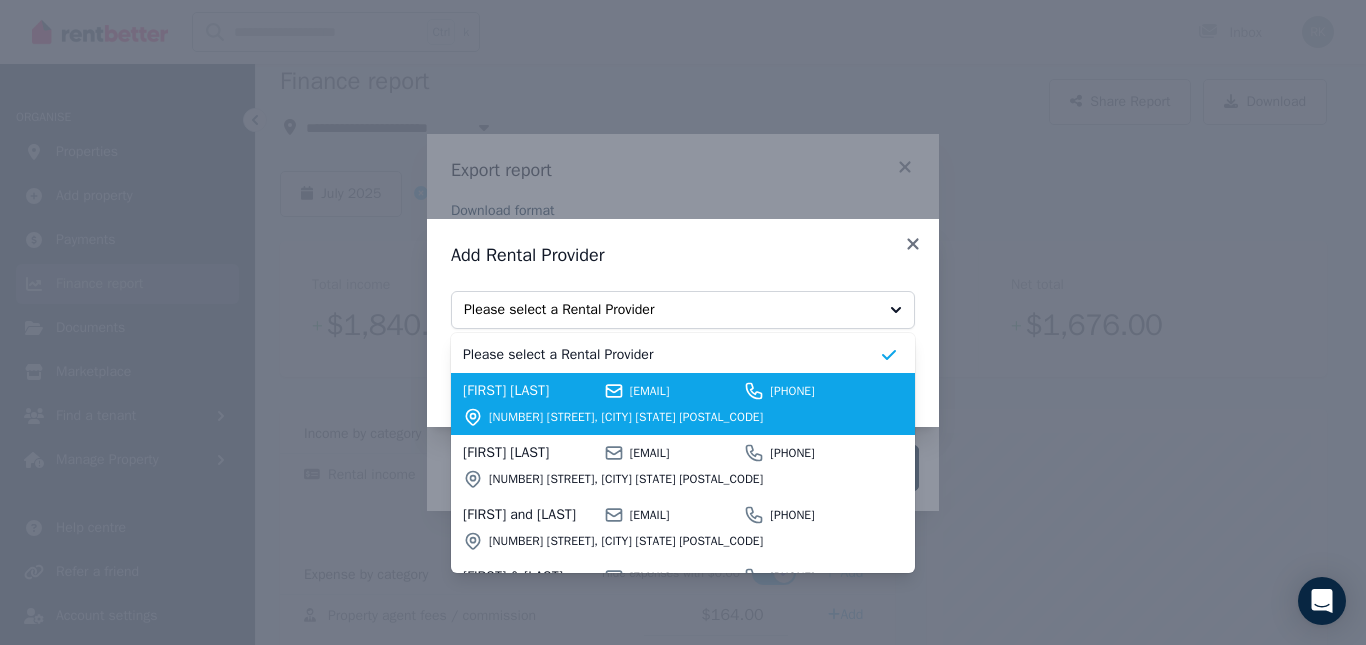 click on "[FIRST] [LAST] [EMAIL] [PHONE] [NUMBER] [STREET], [CITY] [STATE] [POSTAL_CODE]" at bounding box center [671, 404] 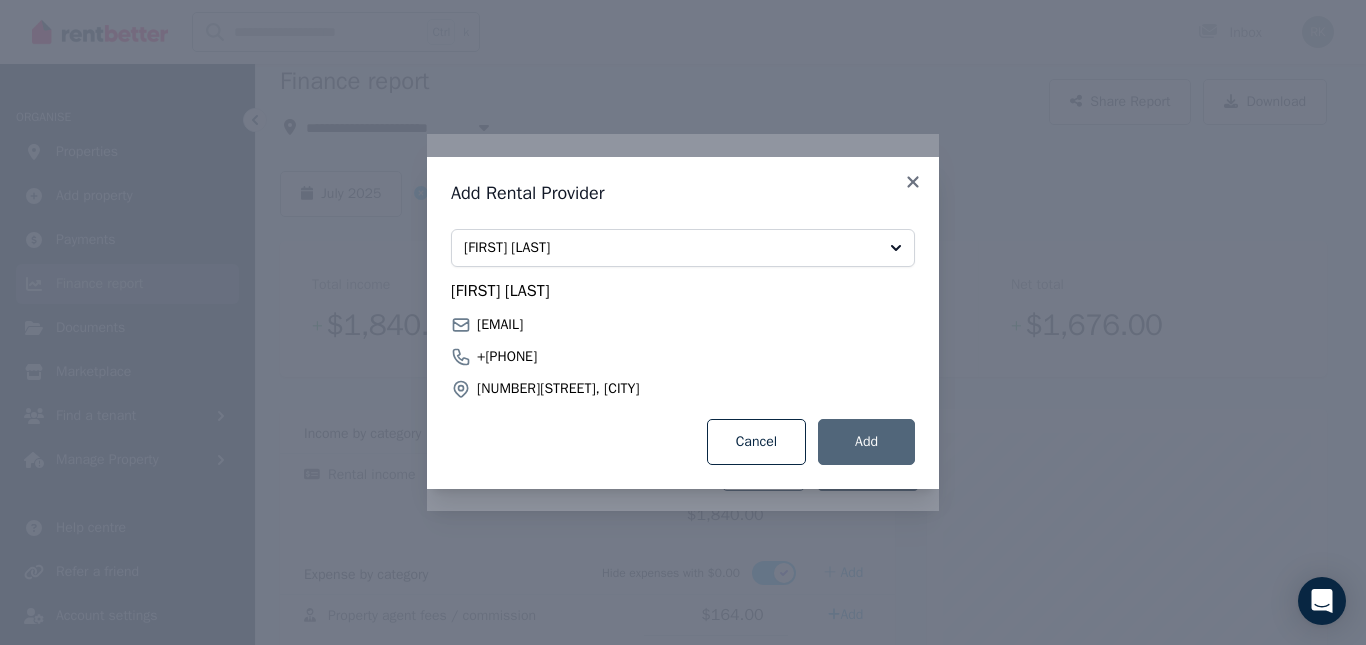 click on "Add" at bounding box center (866, 442) 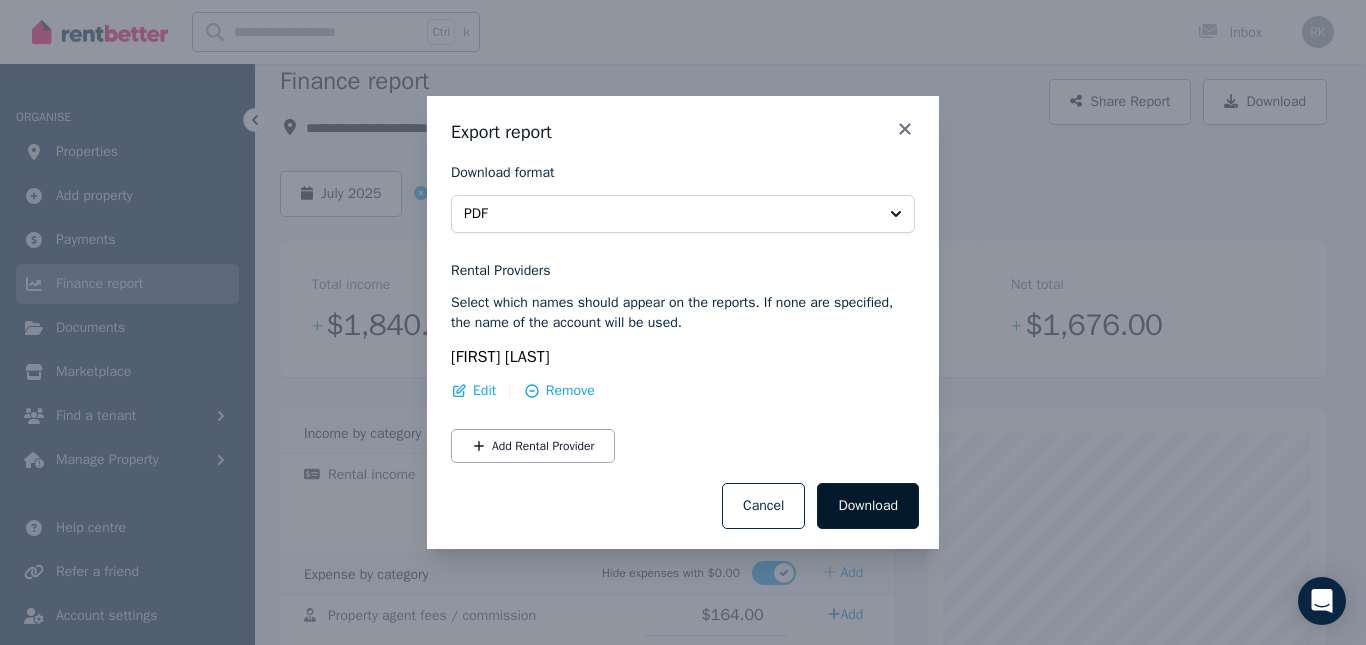 click on "Download" at bounding box center (868, 506) 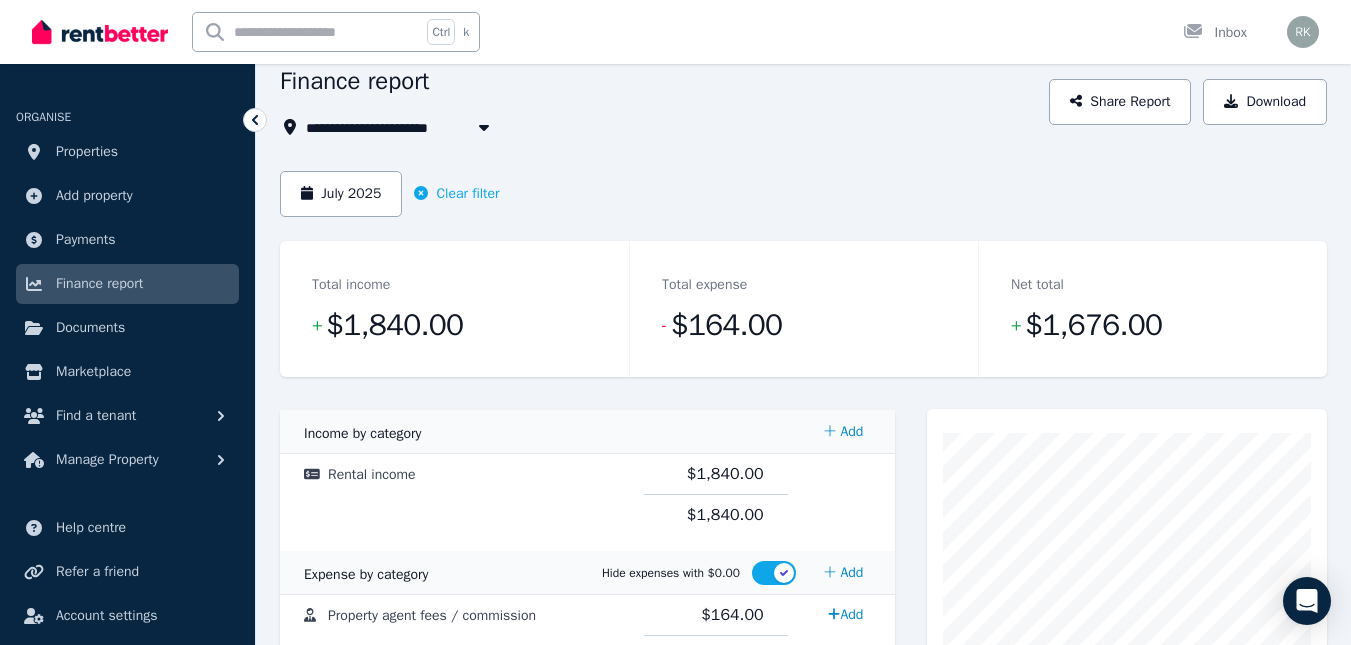 click 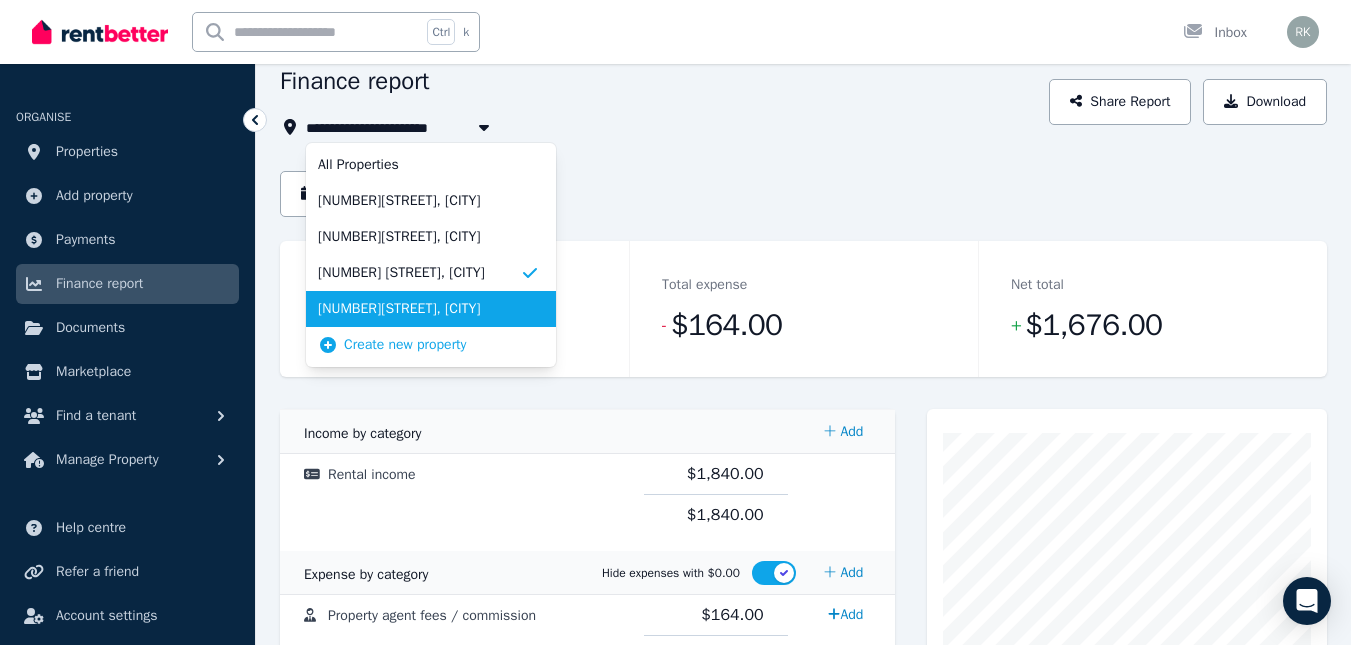 click on "[NUMBER][STREET], [CITY]" at bounding box center (419, 309) 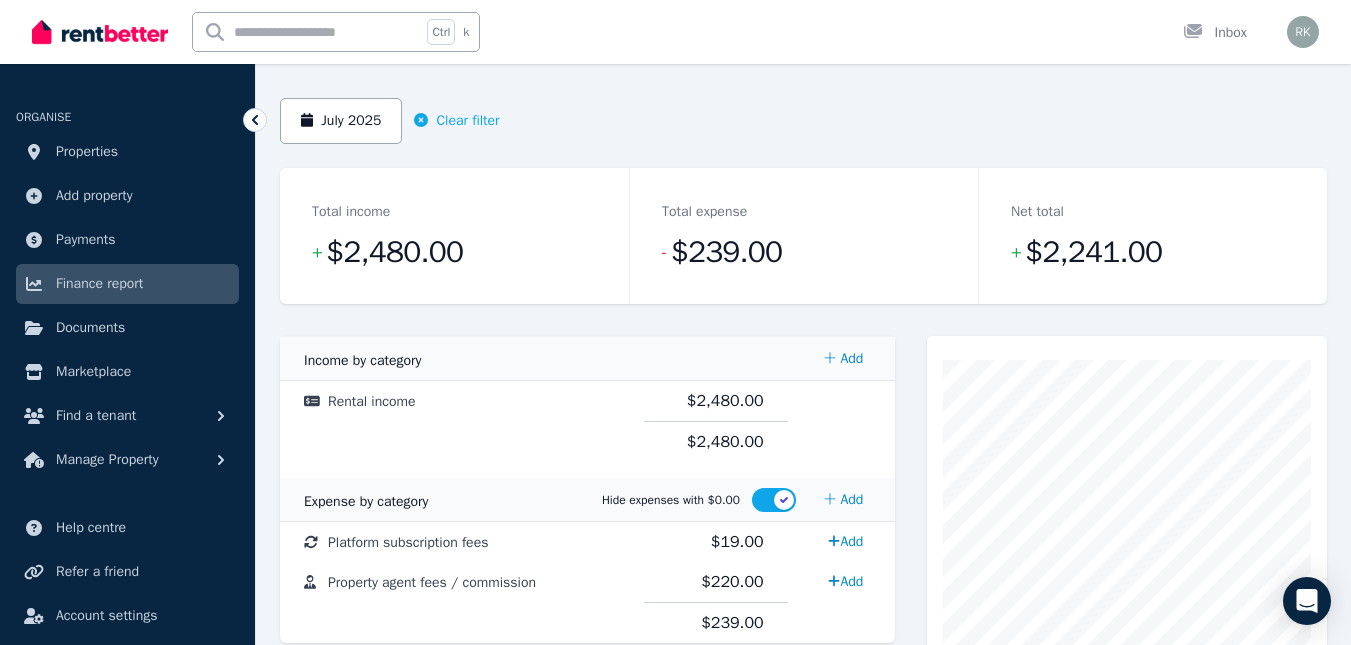 scroll, scrollTop: 200, scrollLeft: 0, axis: vertical 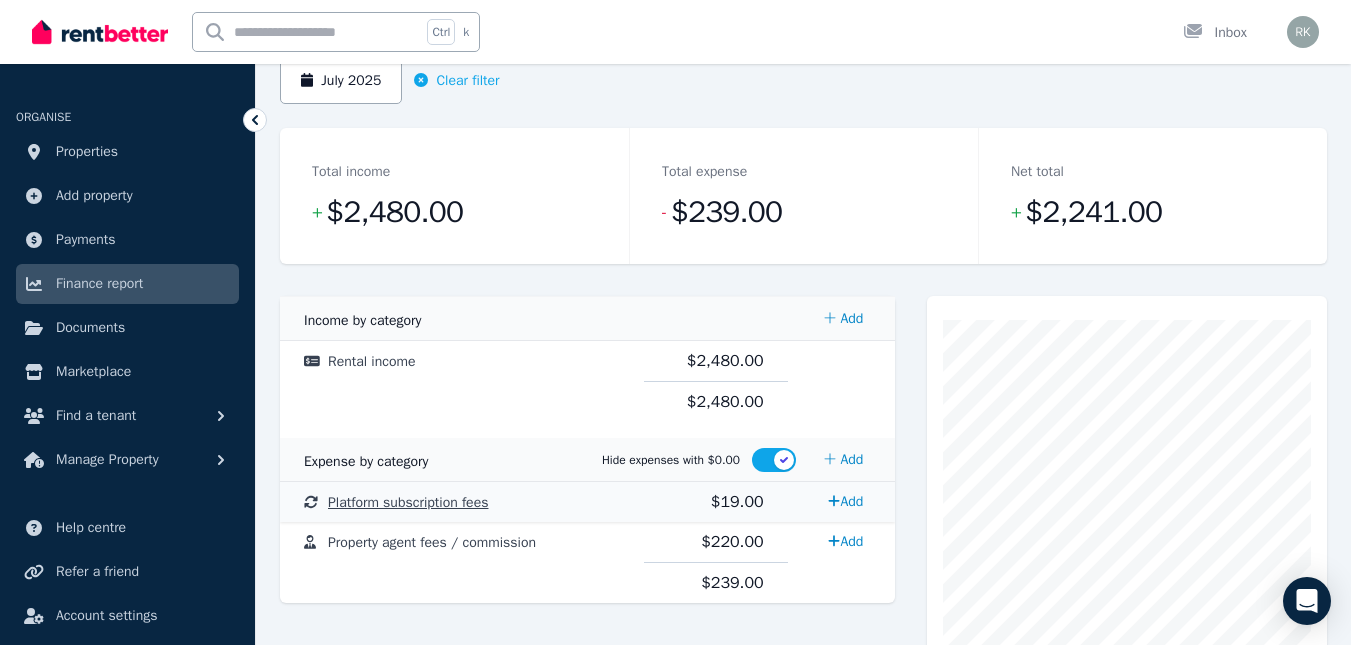 click on "Platform subscription fees" at bounding box center [408, 502] 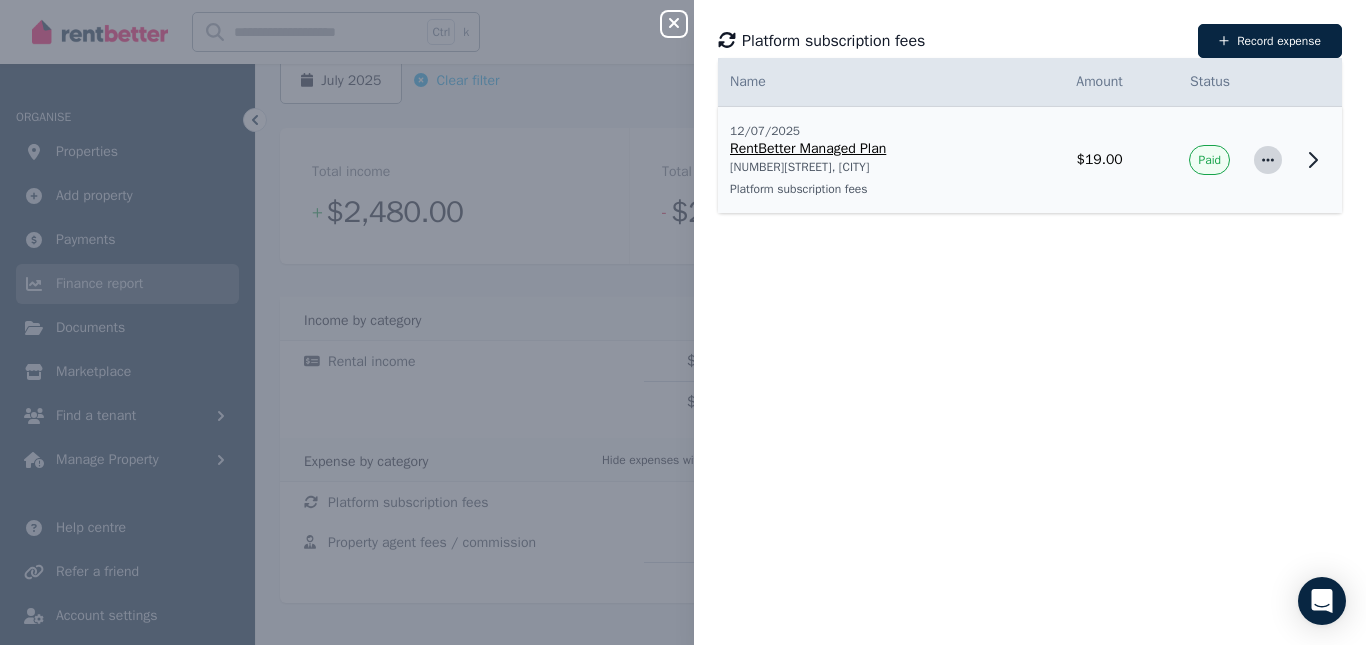 click 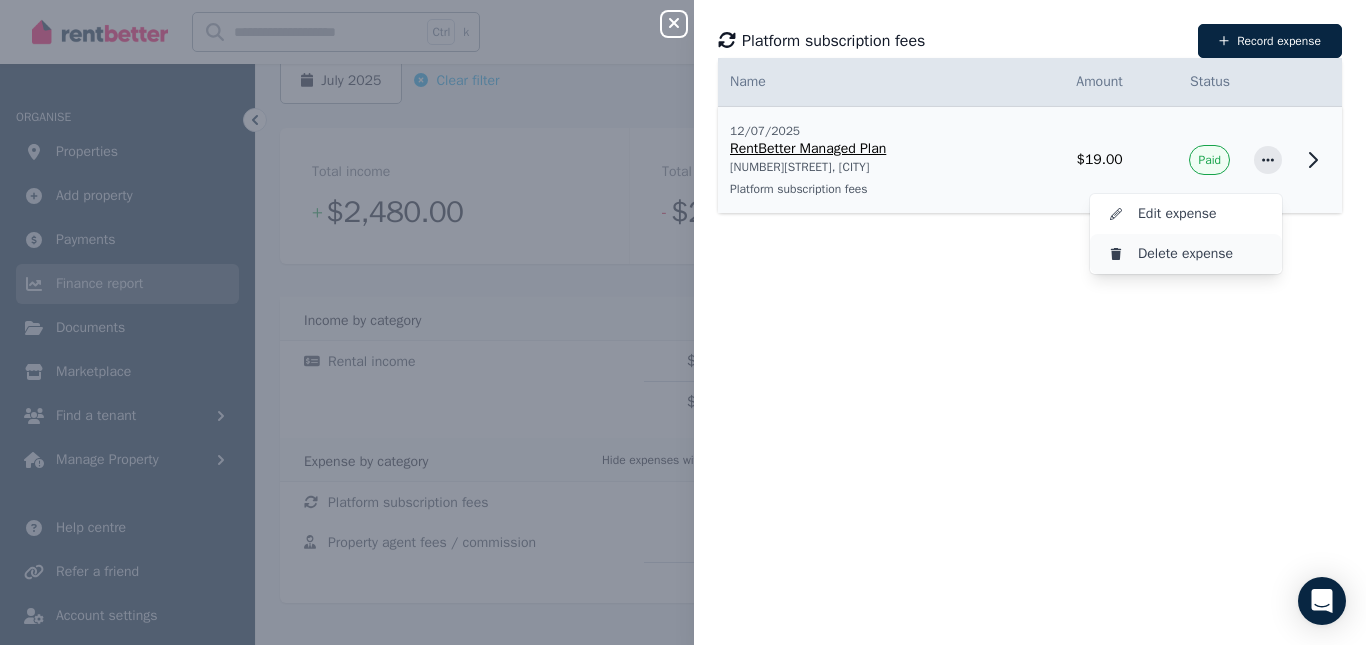 click on "Delete expense" at bounding box center (1202, 254) 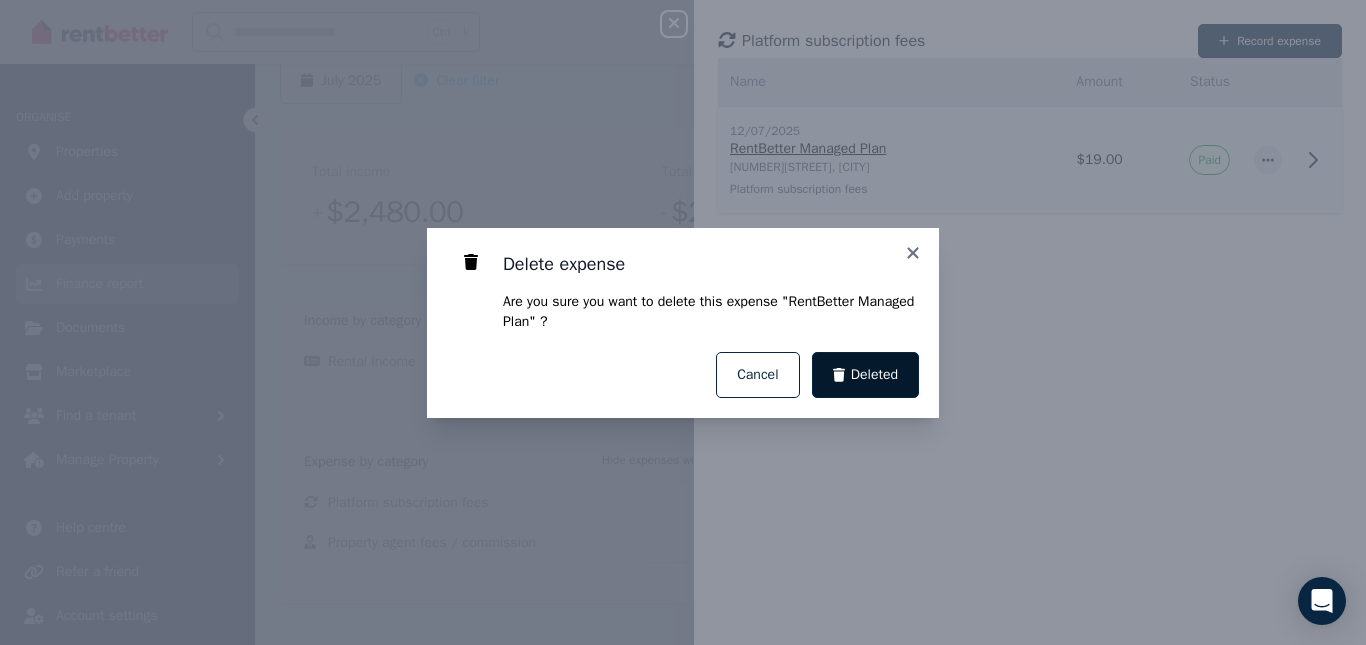 click on "Deleted" at bounding box center [874, 375] 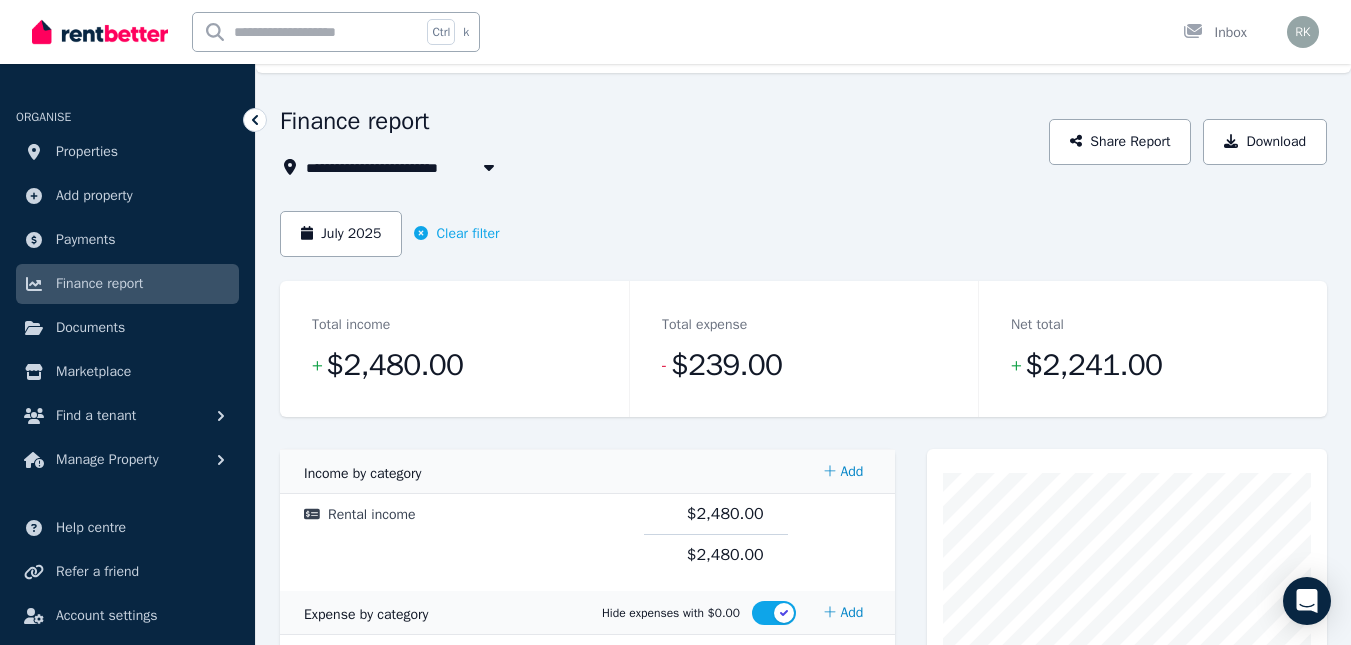 scroll, scrollTop: 0, scrollLeft: 0, axis: both 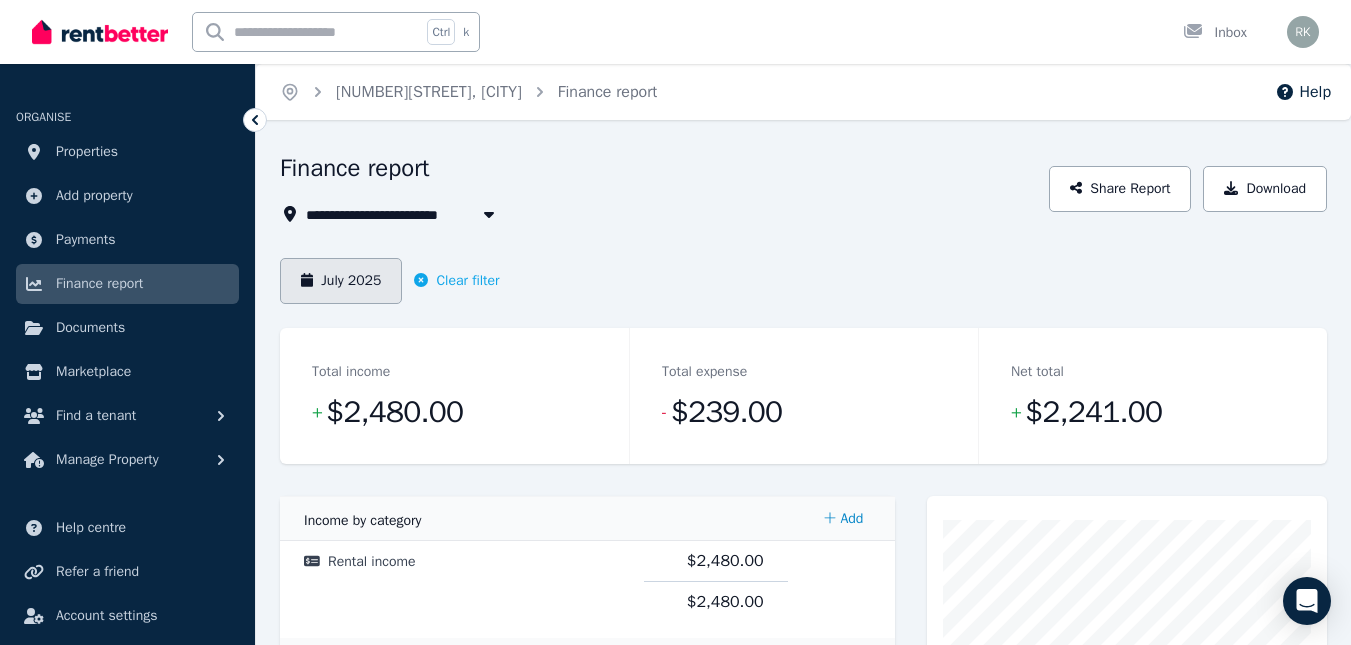 click on "July 2025" at bounding box center [341, 281] 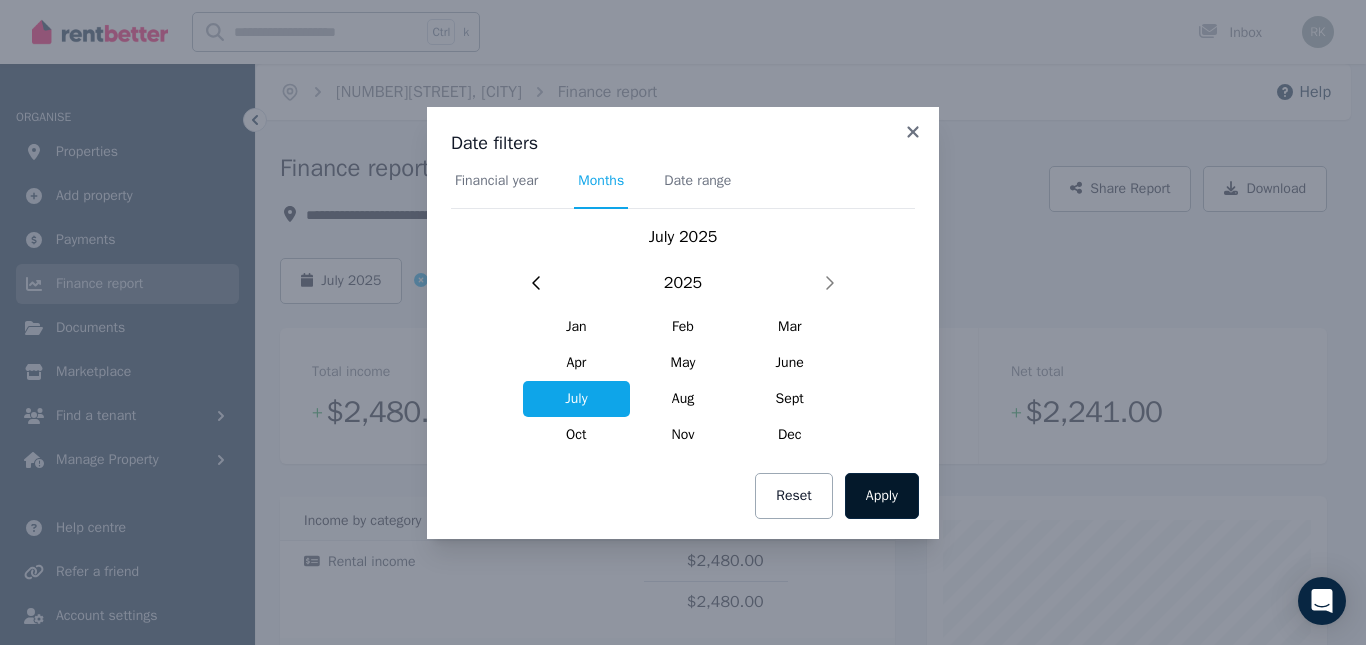 click on "Apply" at bounding box center (882, 496) 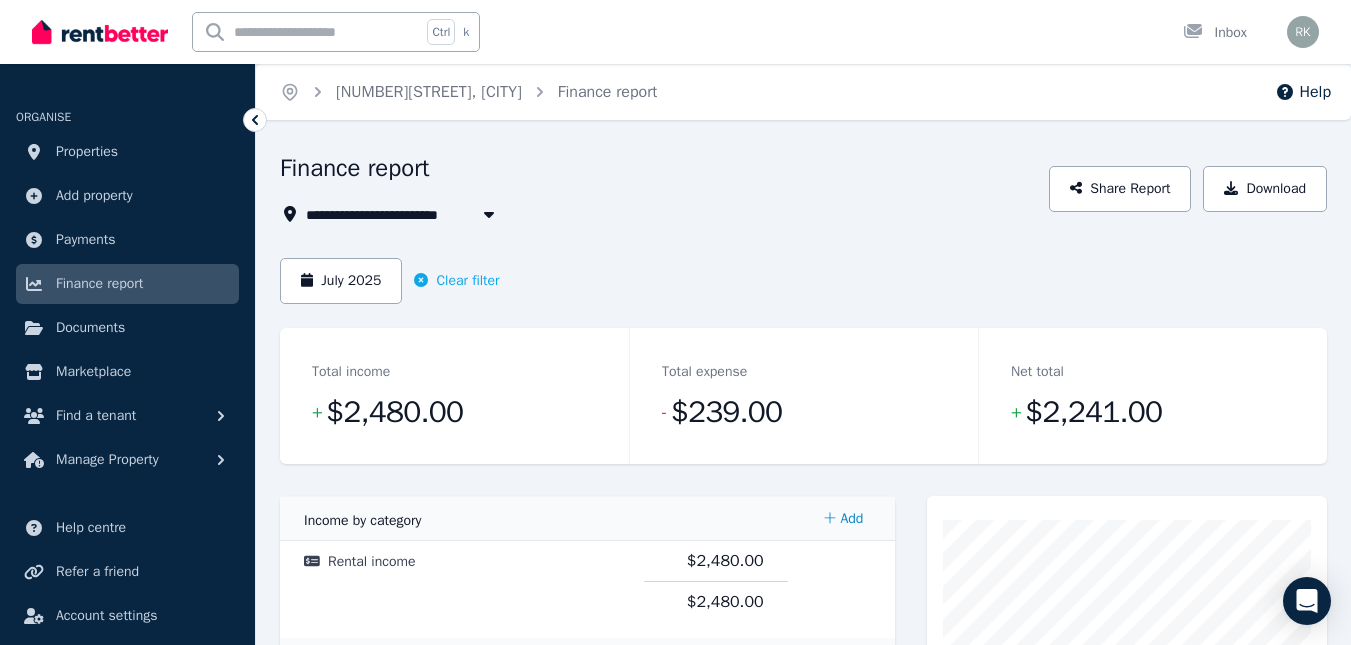 click 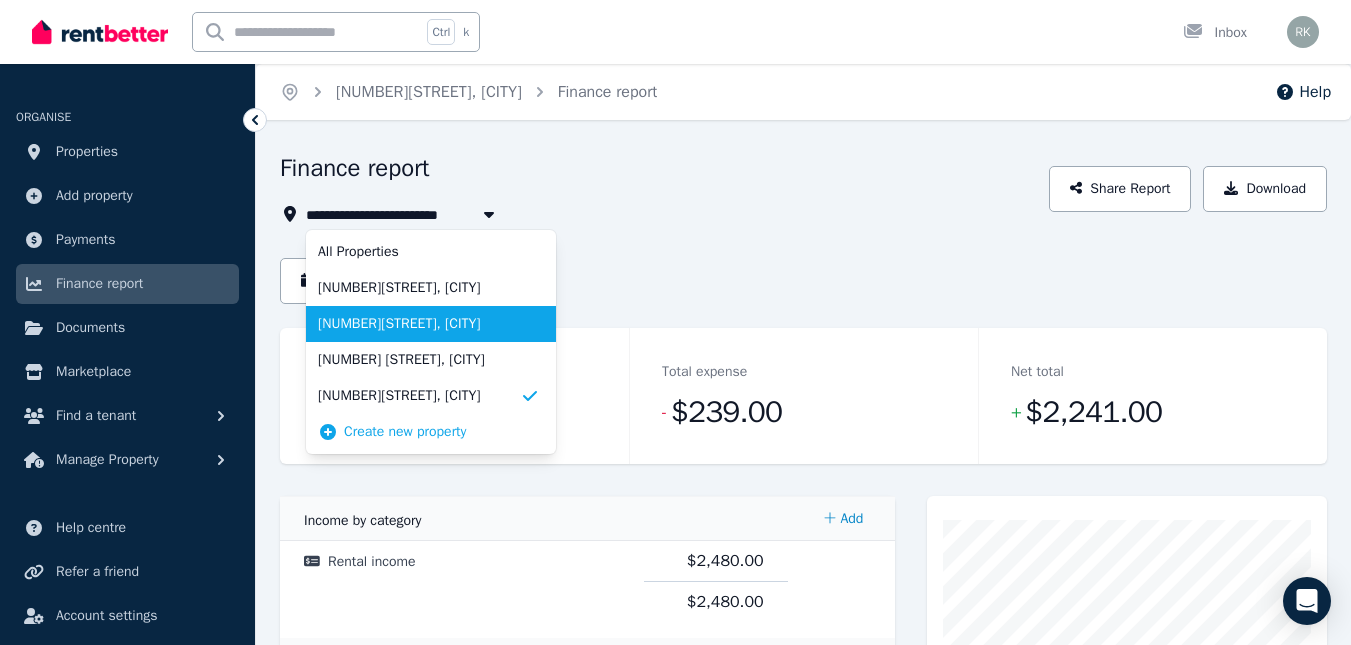 click on "[NUMBER][STREET], [CITY]" at bounding box center [419, 324] 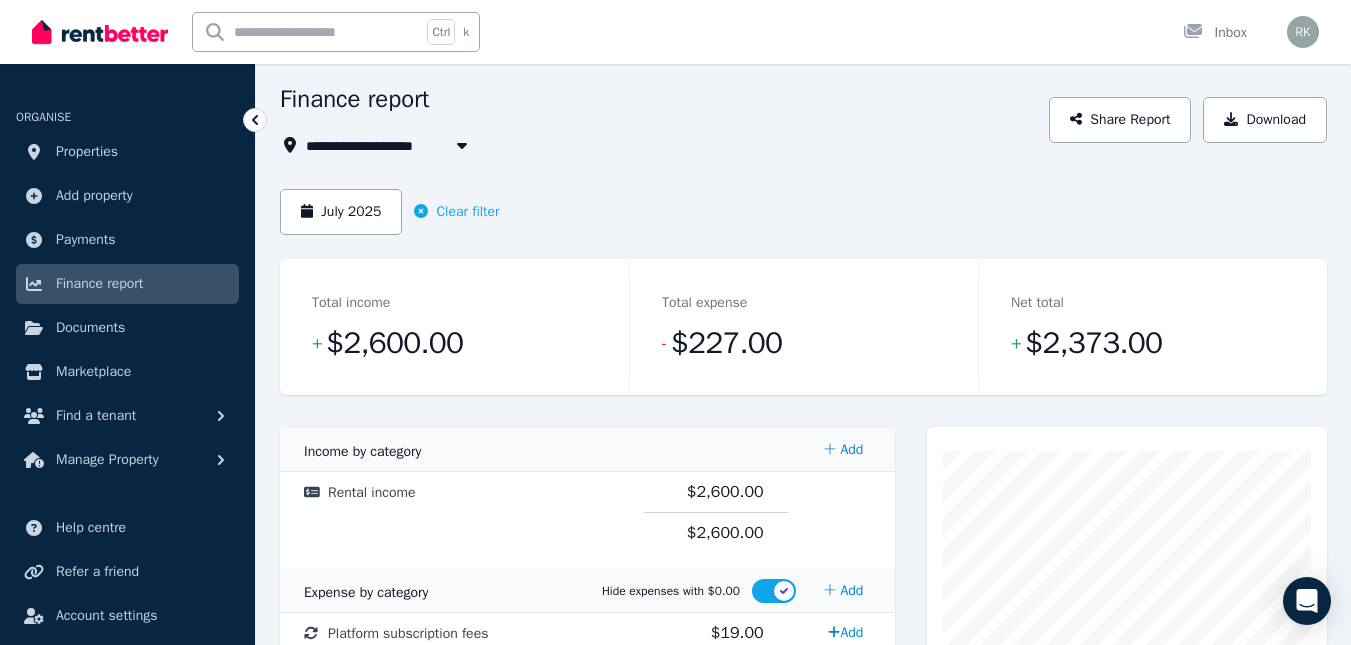 scroll, scrollTop: 200, scrollLeft: 0, axis: vertical 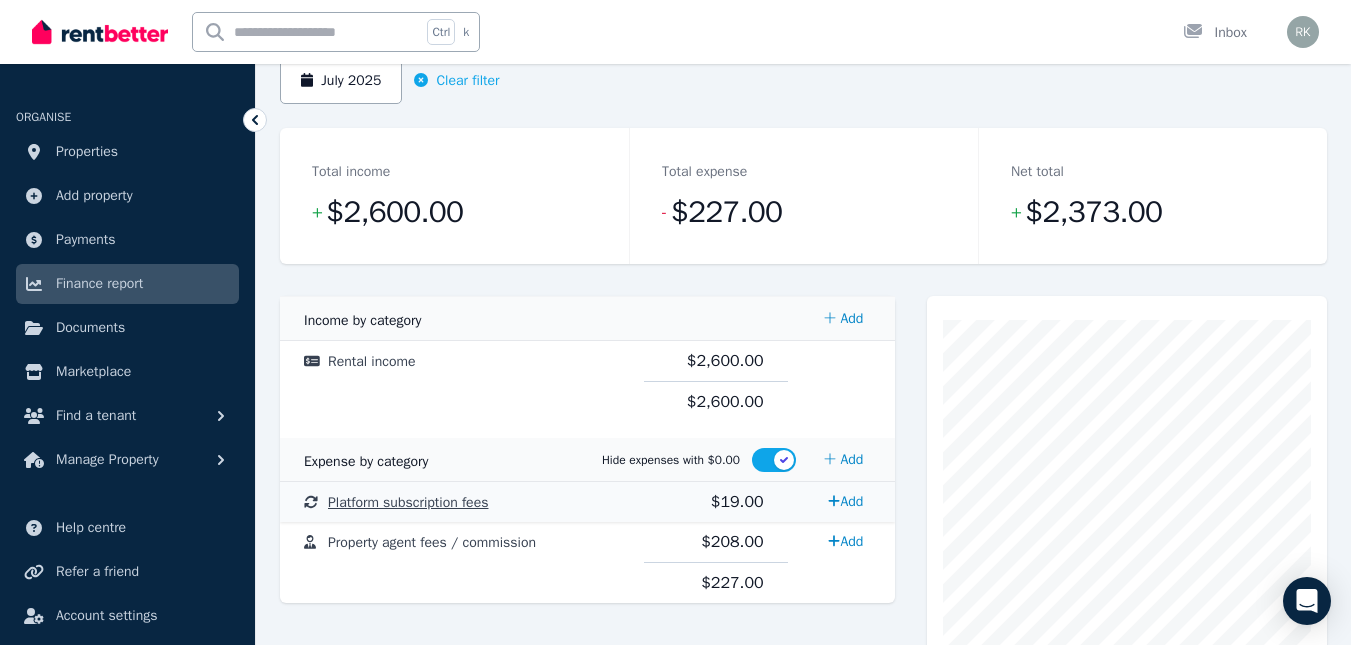 click on "Platform subscription fees" at bounding box center [408, 502] 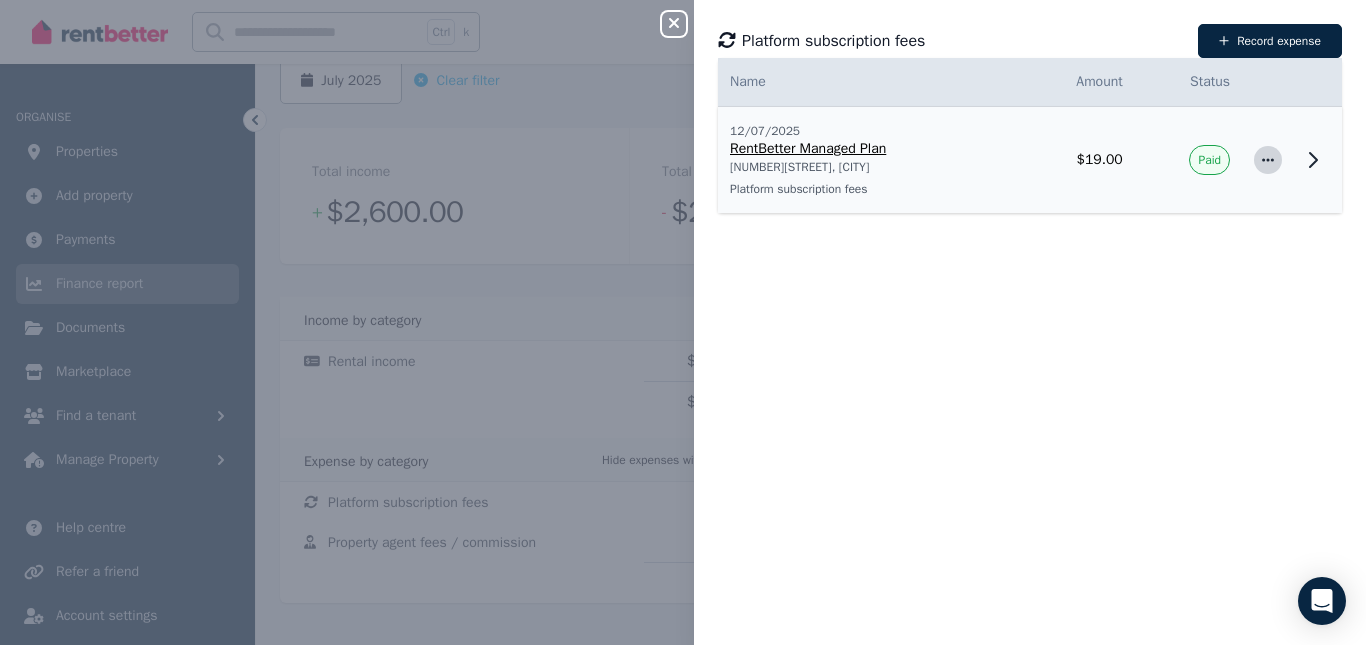 click 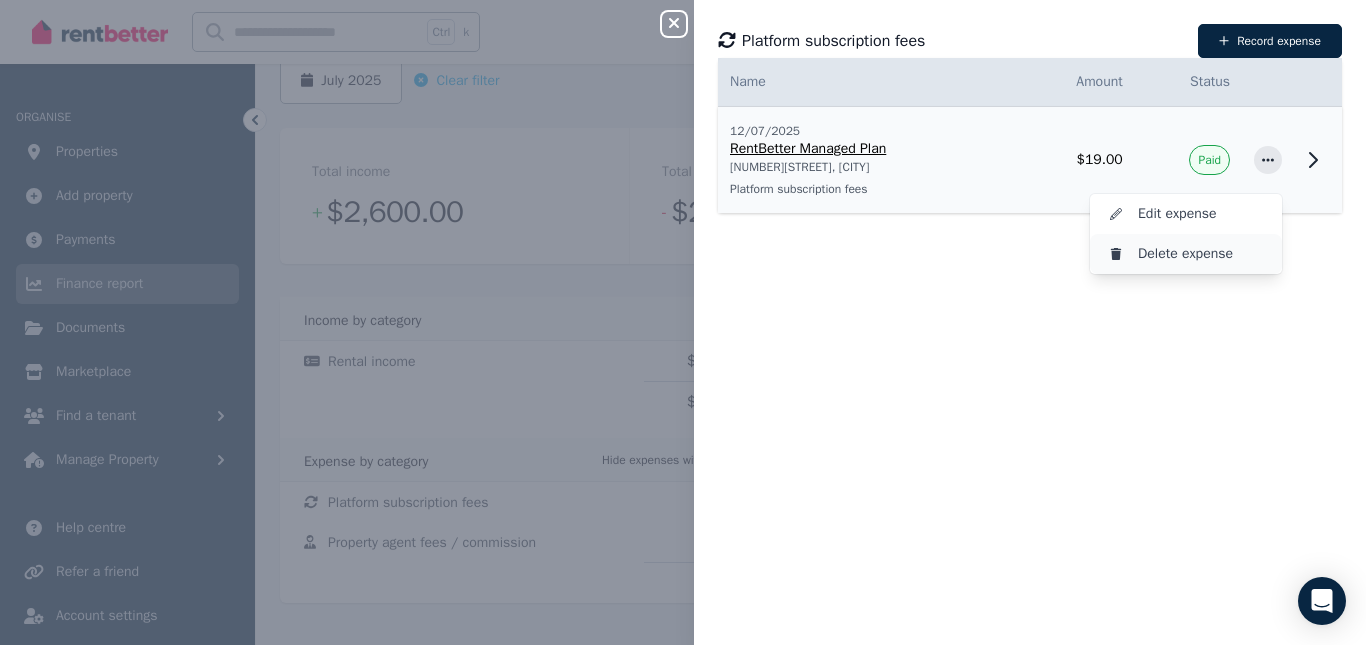 click on "Delete expense" at bounding box center [1202, 254] 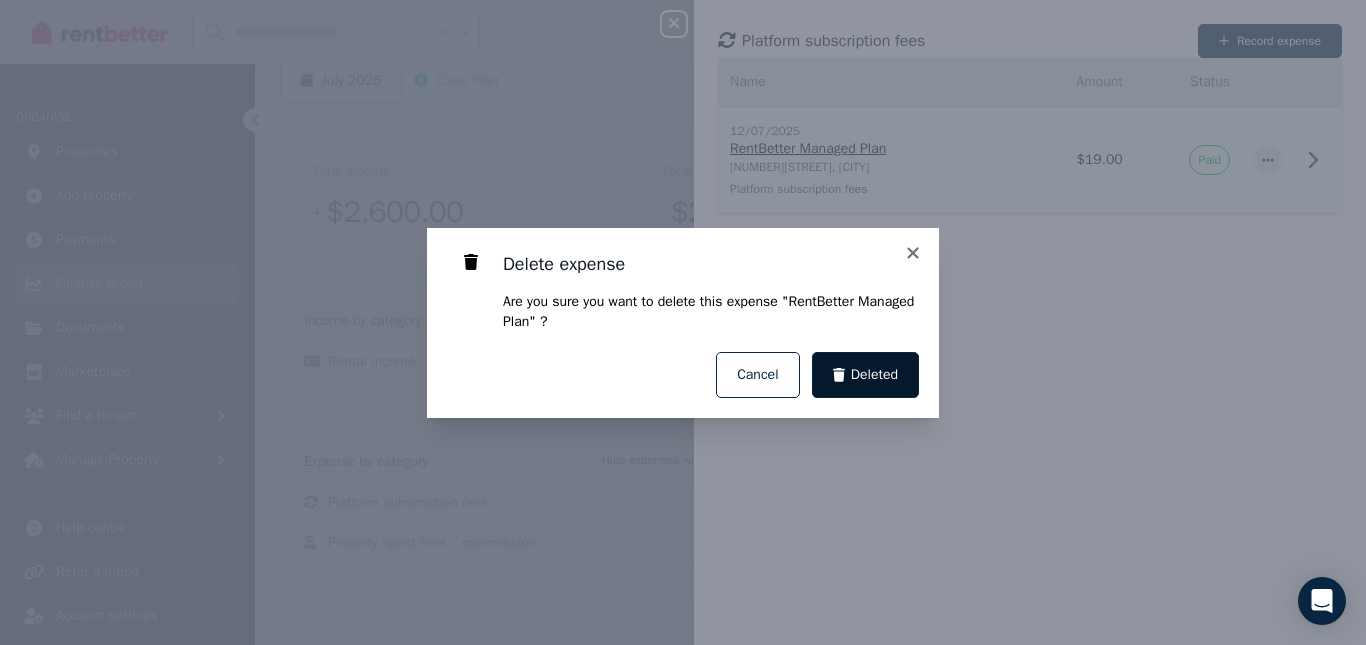 click on "Deleted" at bounding box center [874, 375] 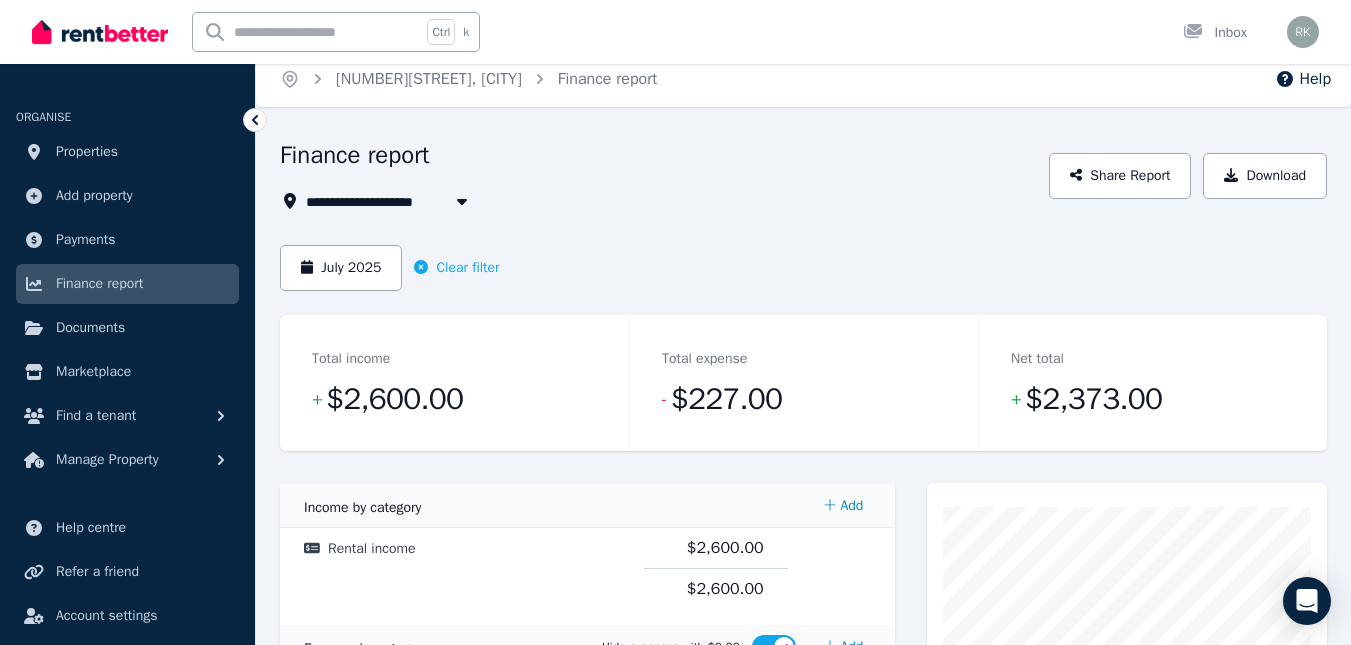 scroll, scrollTop: 0, scrollLeft: 0, axis: both 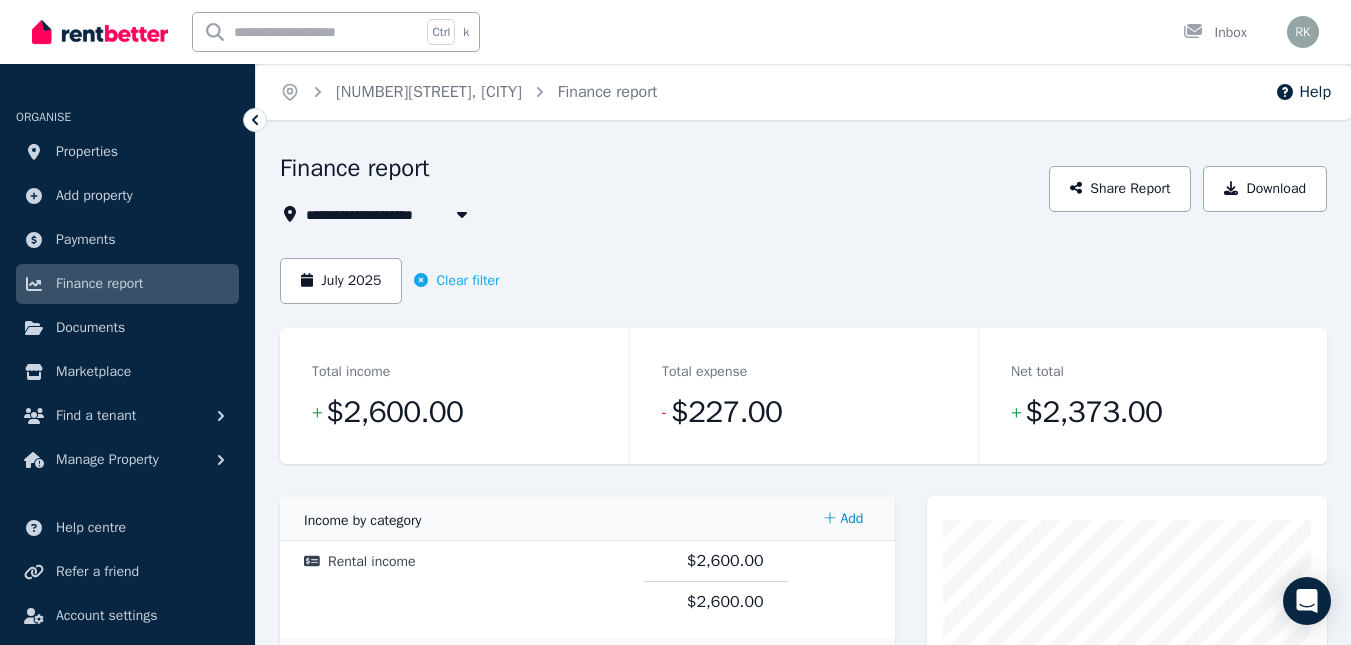 click 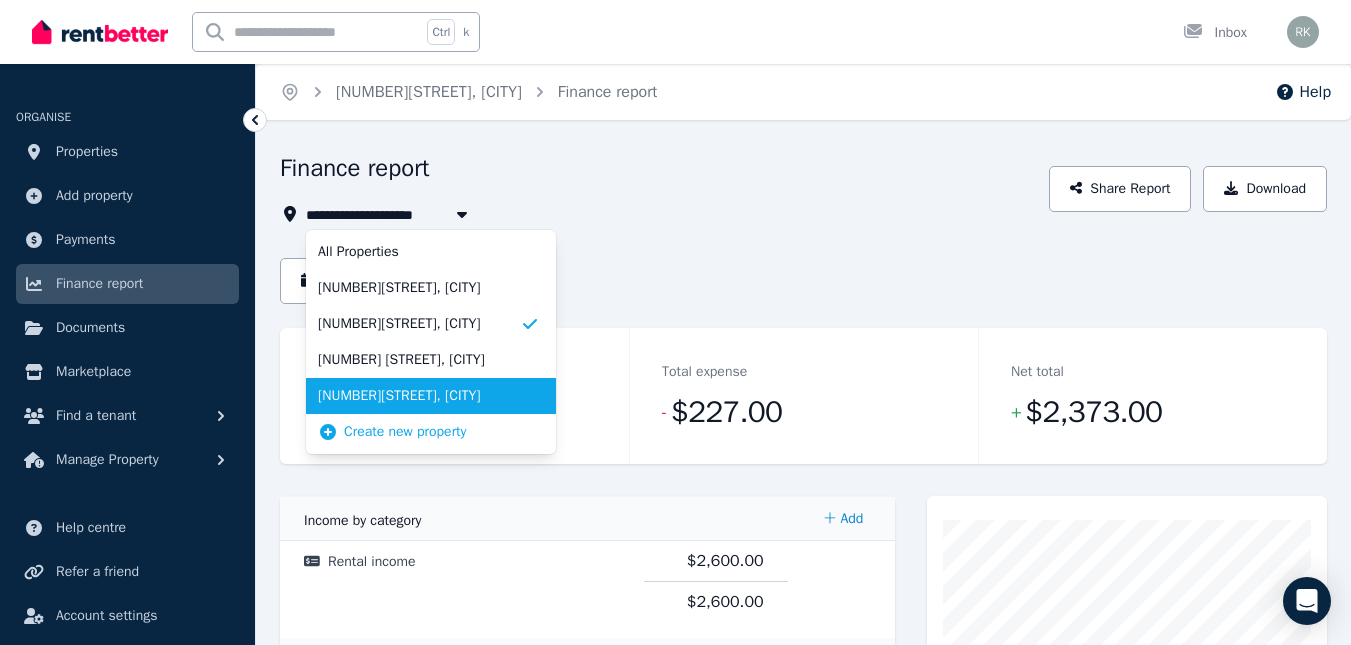 click on "[NUMBER][STREET], [CITY]" at bounding box center (419, 396) 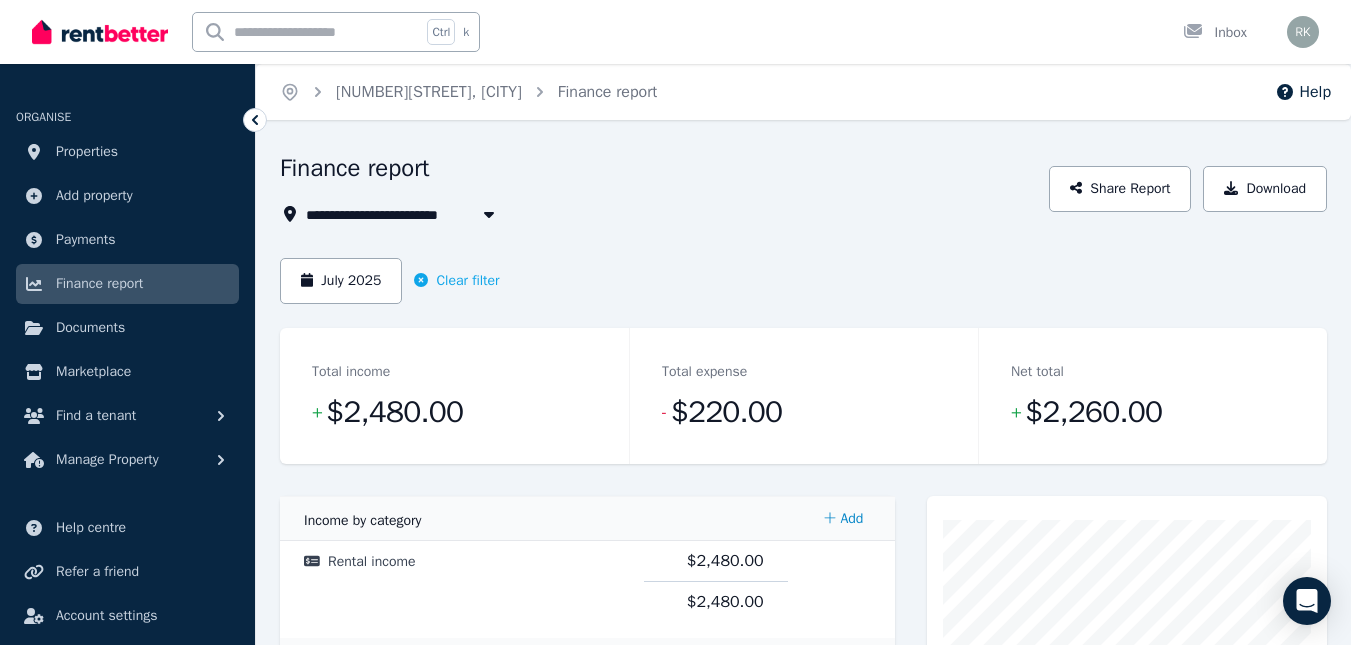 scroll, scrollTop: 100, scrollLeft: 0, axis: vertical 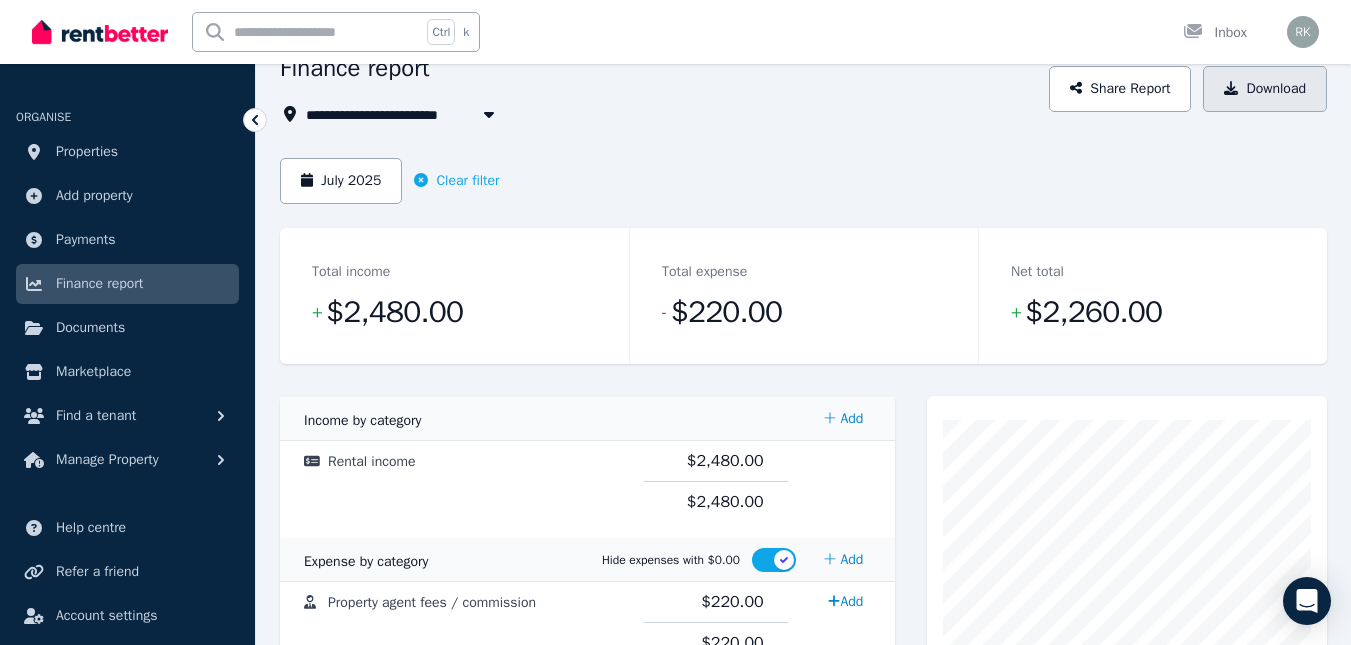 click on "Download" at bounding box center (1265, 89) 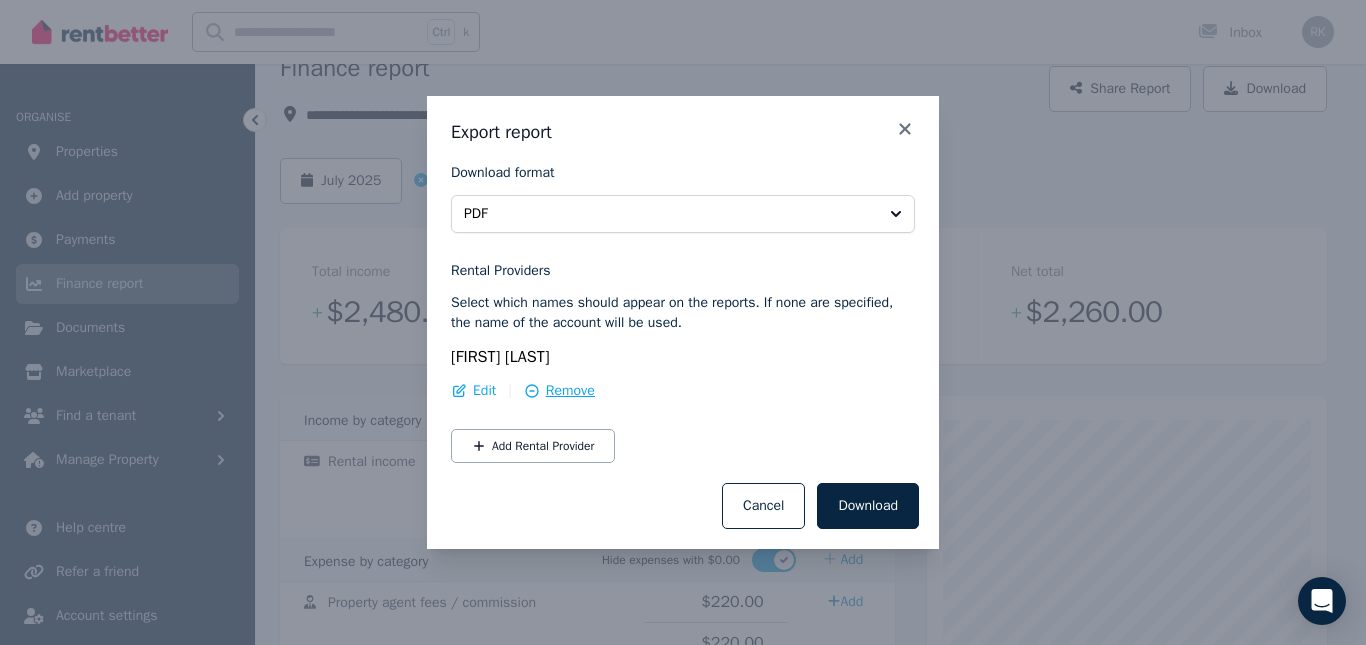 click on "Remove" at bounding box center (570, 391) 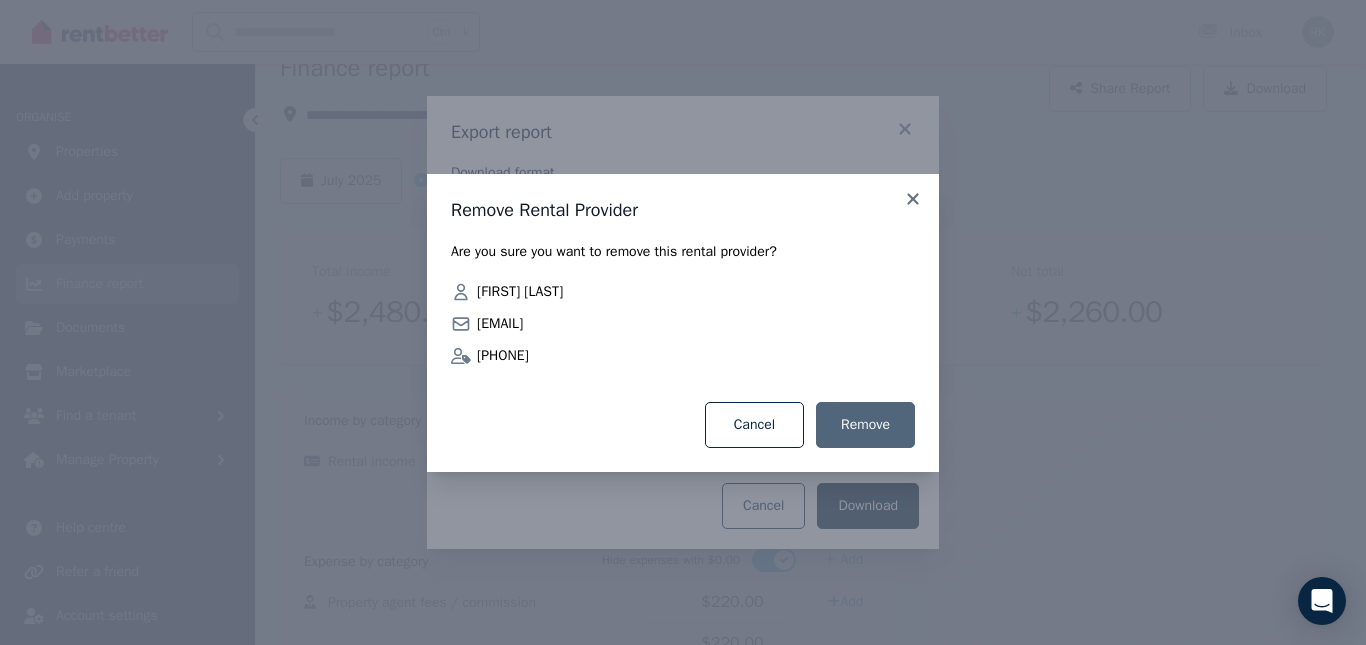 click on "Remove" at bounding box center (865, 425) 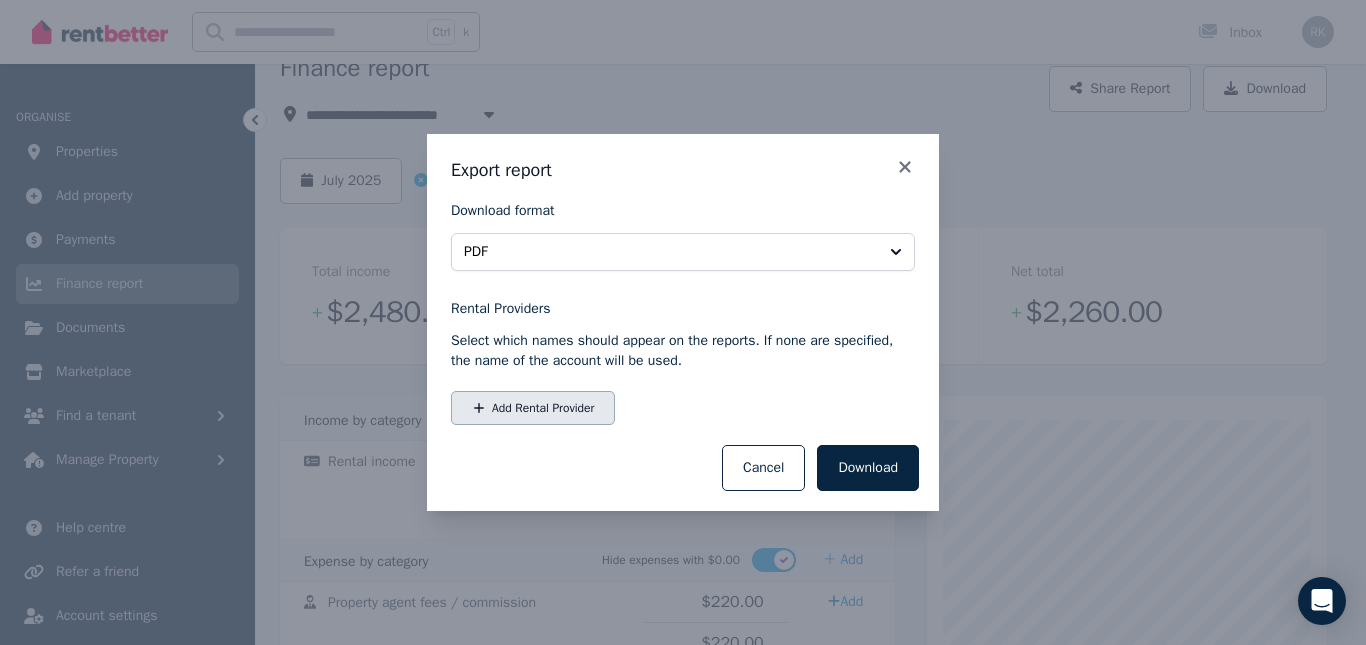 click on "Add   Rental Provider" at bounding box center (533, 408) 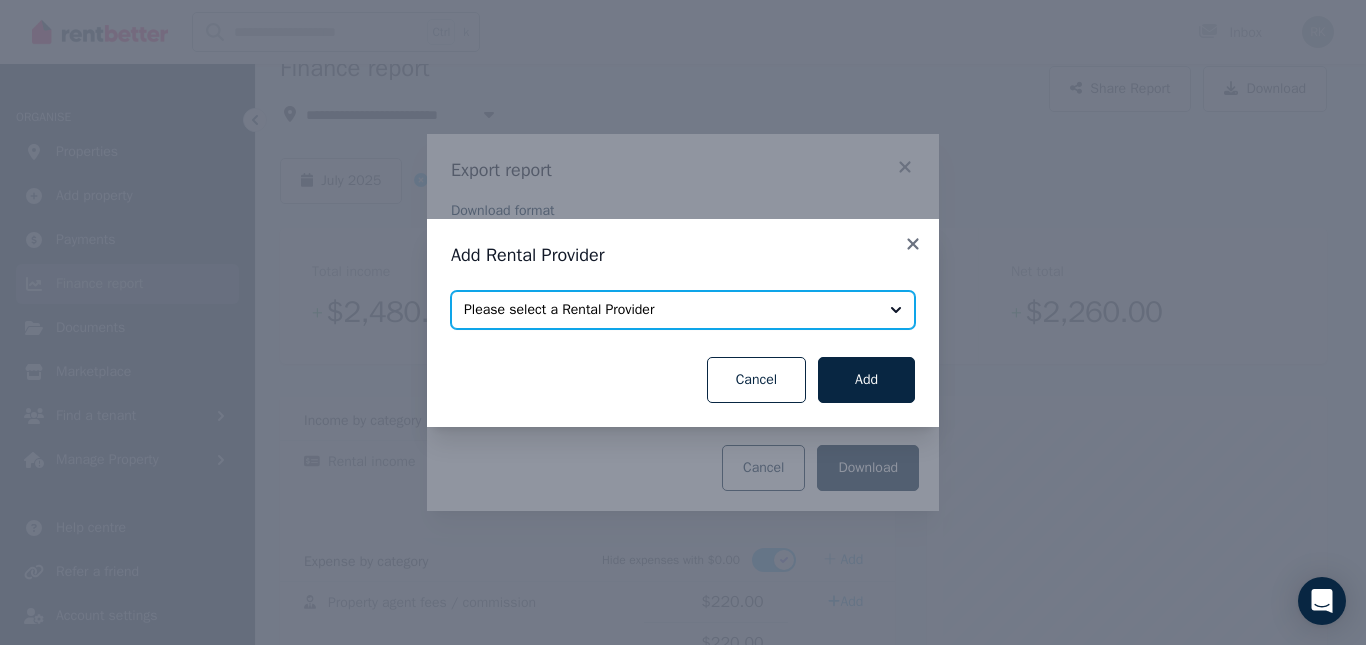 click on "Please select a Rental Provider" at bounding box center [683, 310] 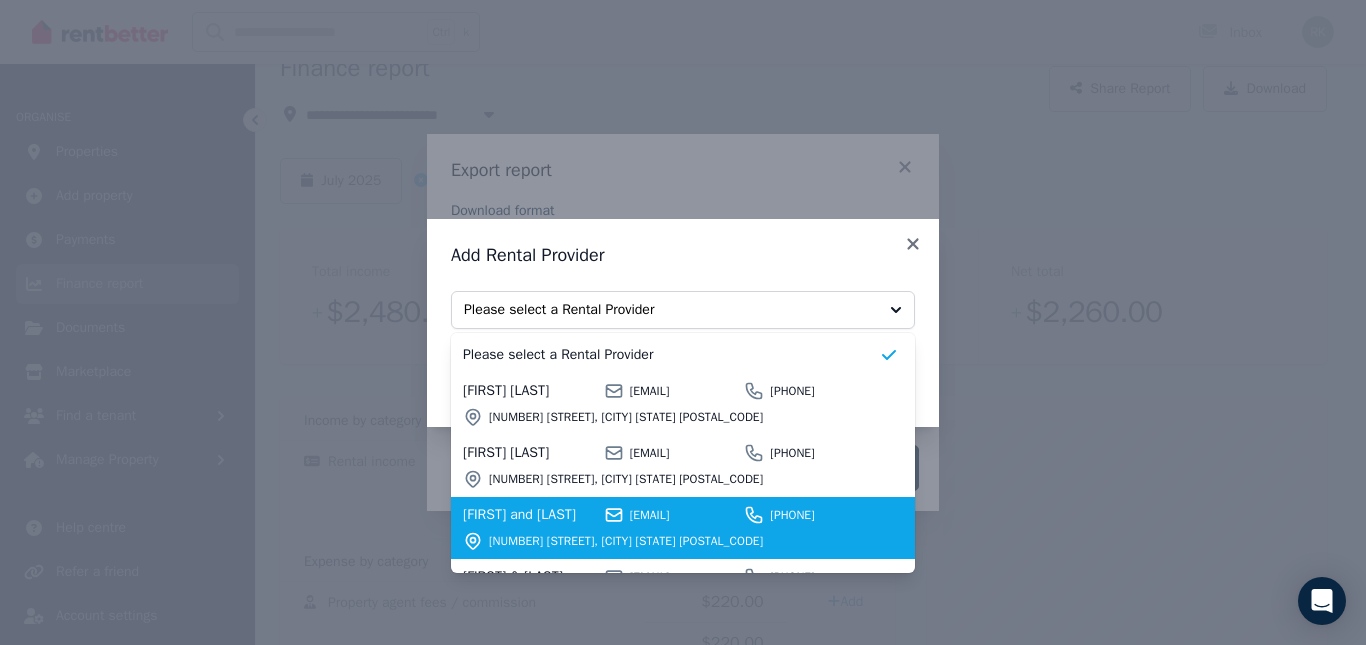 click on "[FIRST] and [LAST] [EMAIL] [PHONE] [NUMBER] [STREET], [CITY] [STATE] [POSTAL_CODE]" at bounding box center (671, 528) 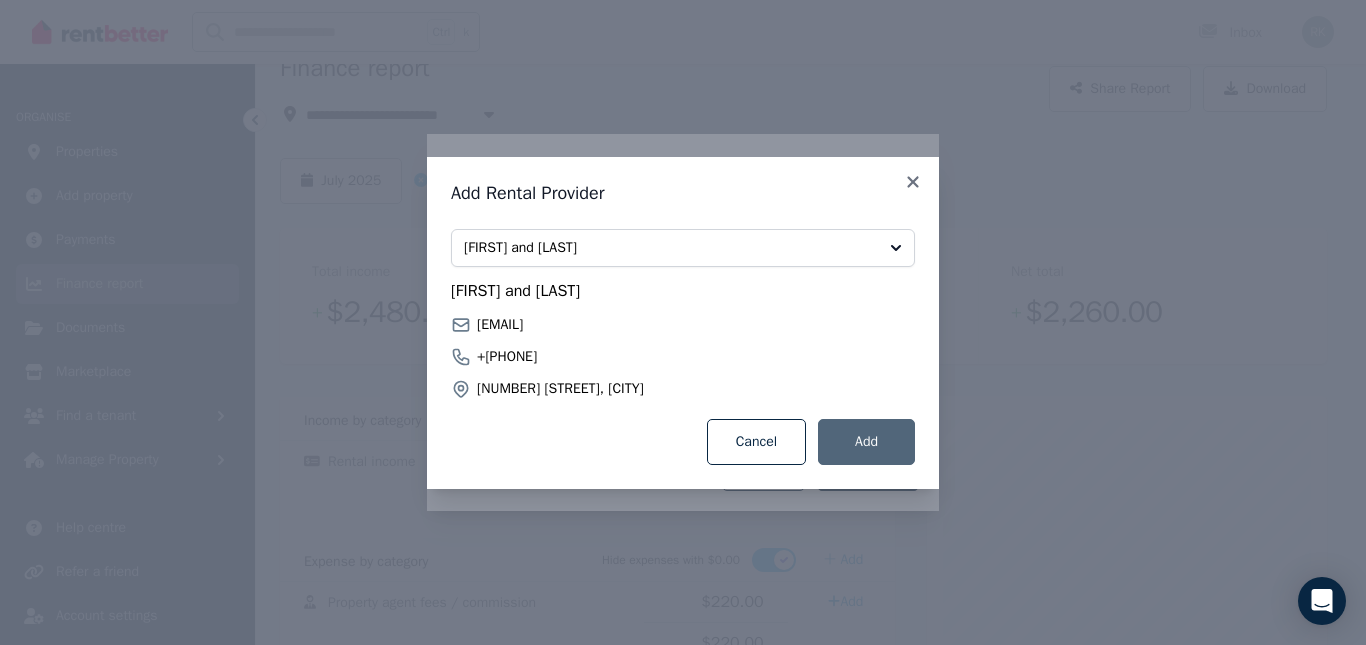 click on "Add" at bounding box center (866, 442) 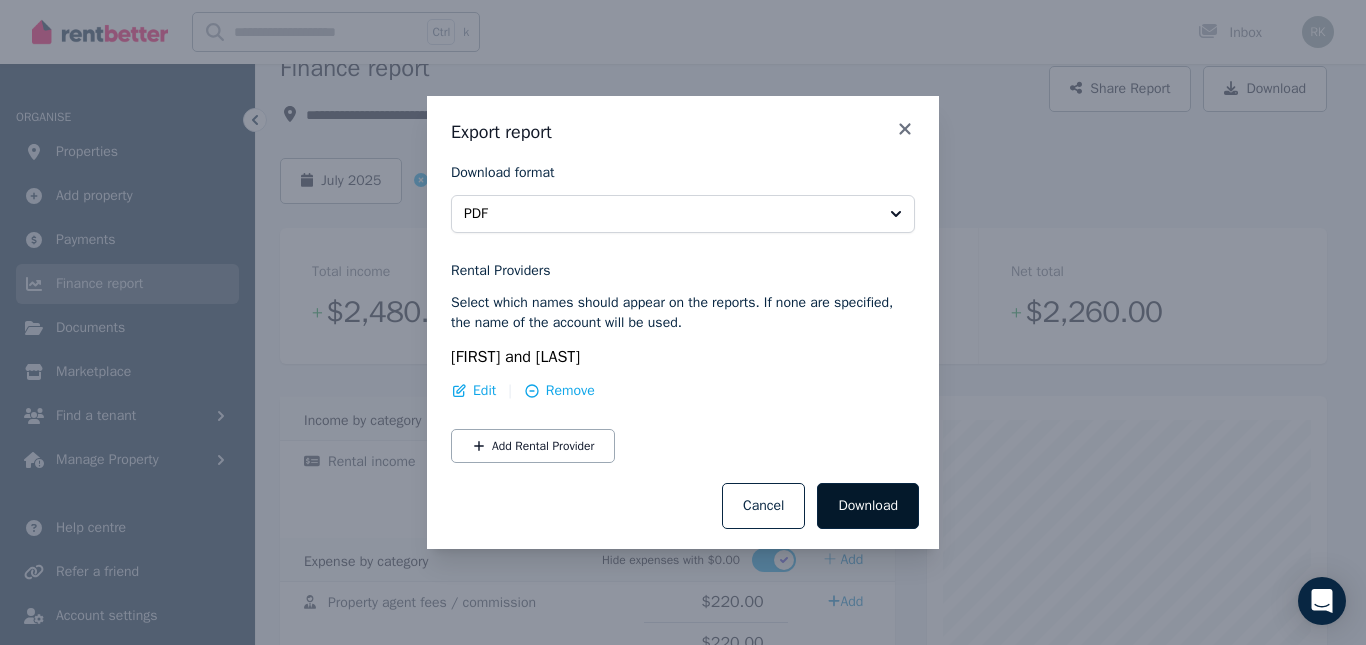 click on "Download" at bounding box center (868, 506) 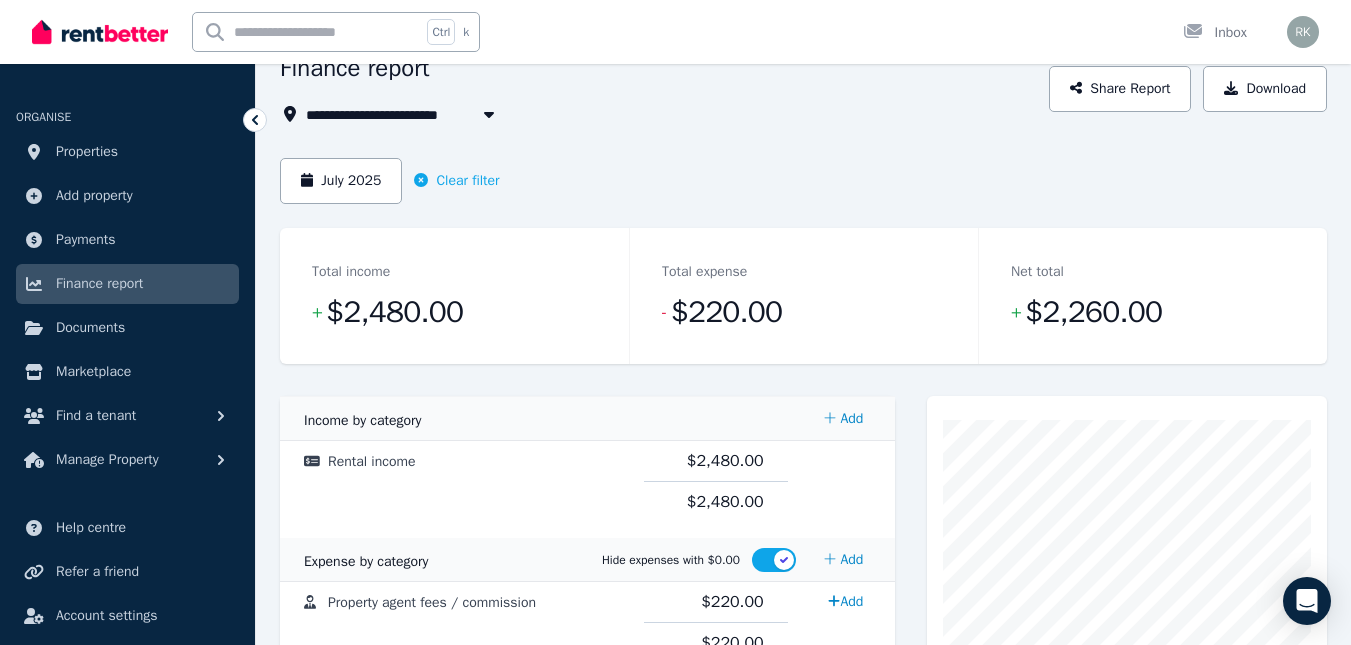 click 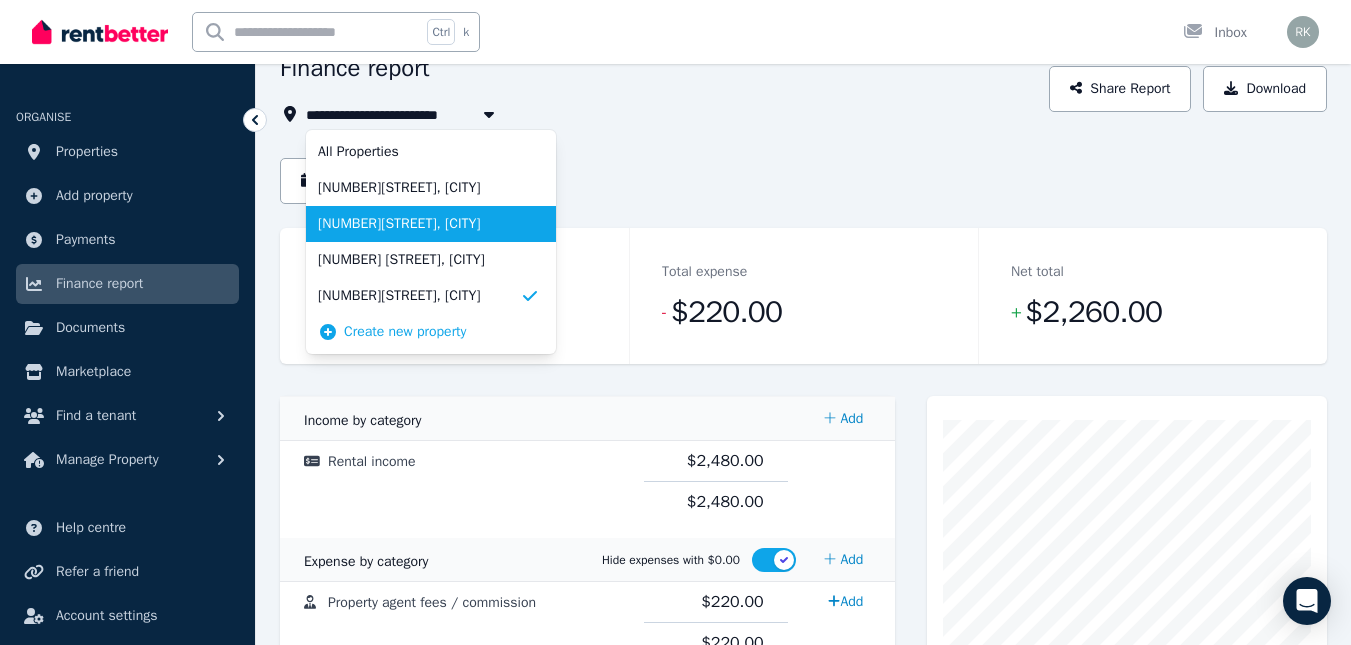 click on "[NUMBER][STREET], [CITY]" at bounding box center [419, 224] 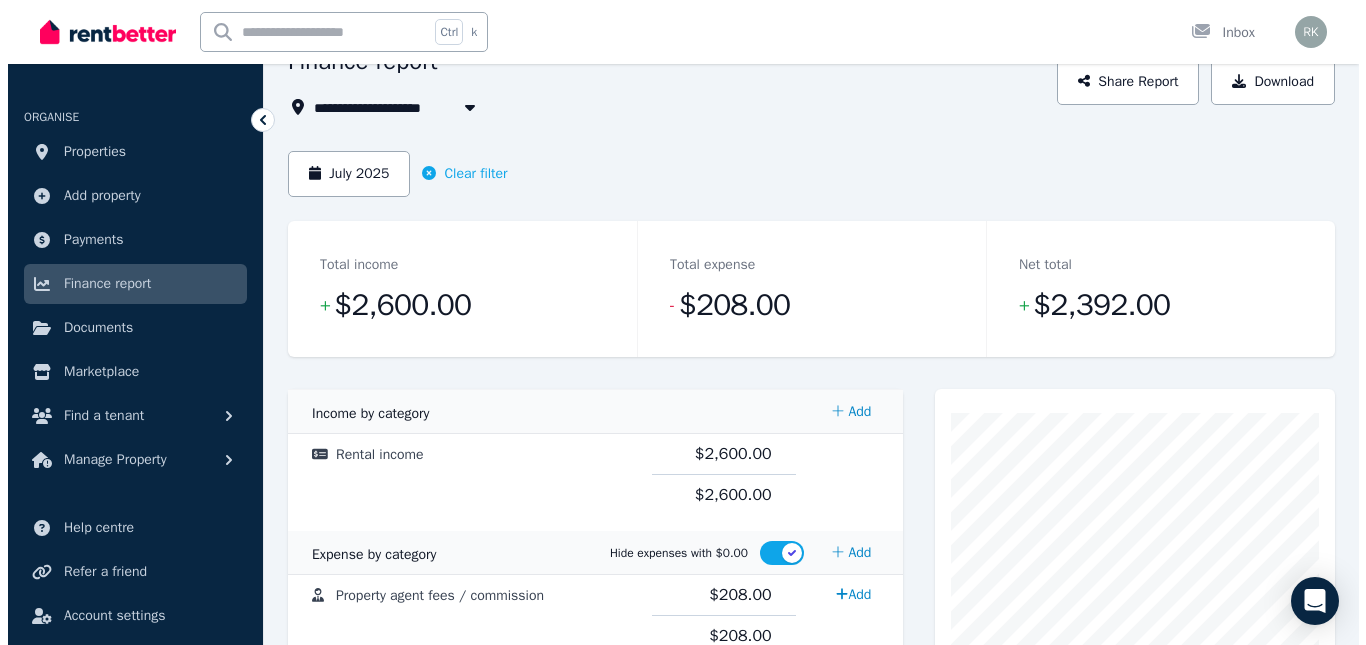 scroll, scrollTop: 0, scrollLeft: 0, axis: both 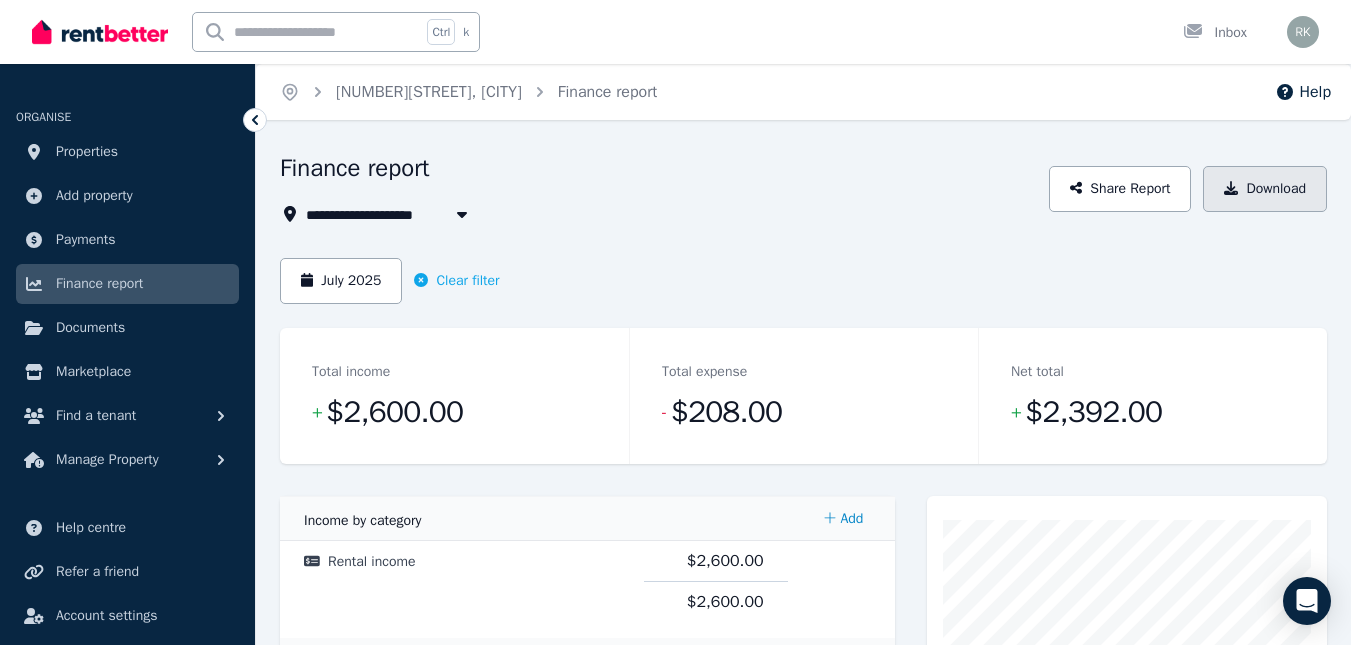 click on "Download" at bounding box center (1265, 189) 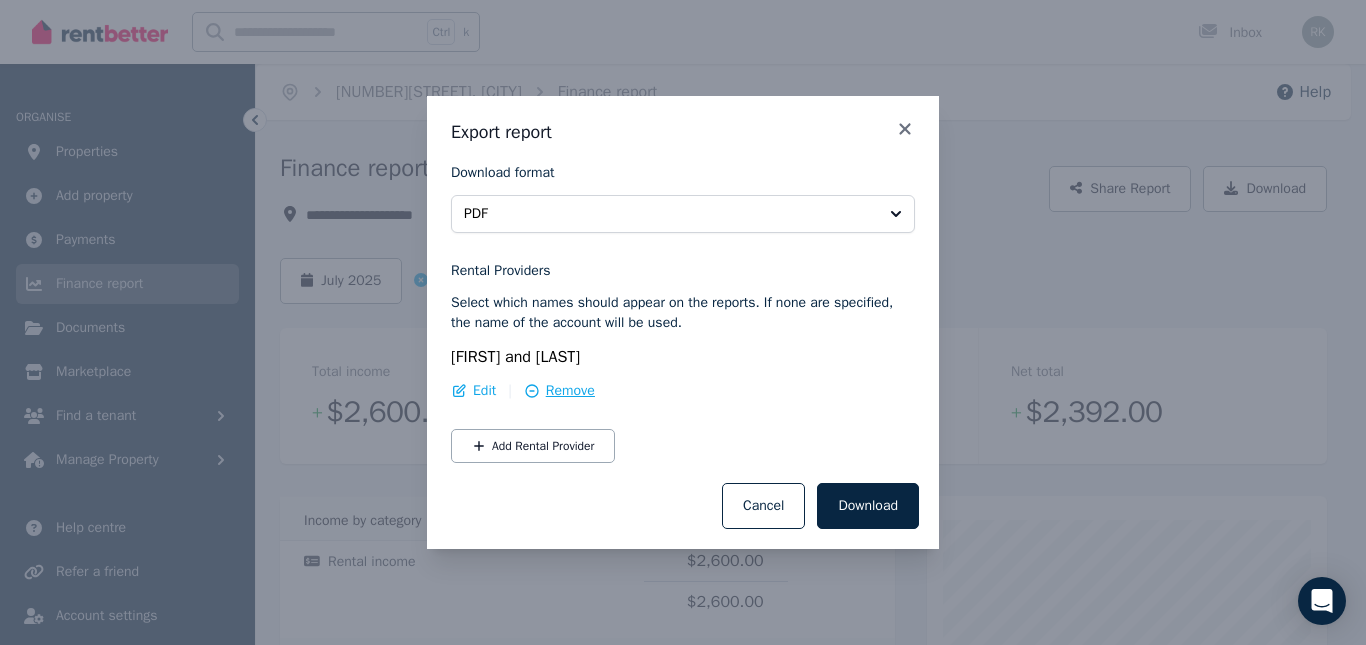 click on "Remove" at bounding box center [570, 391] 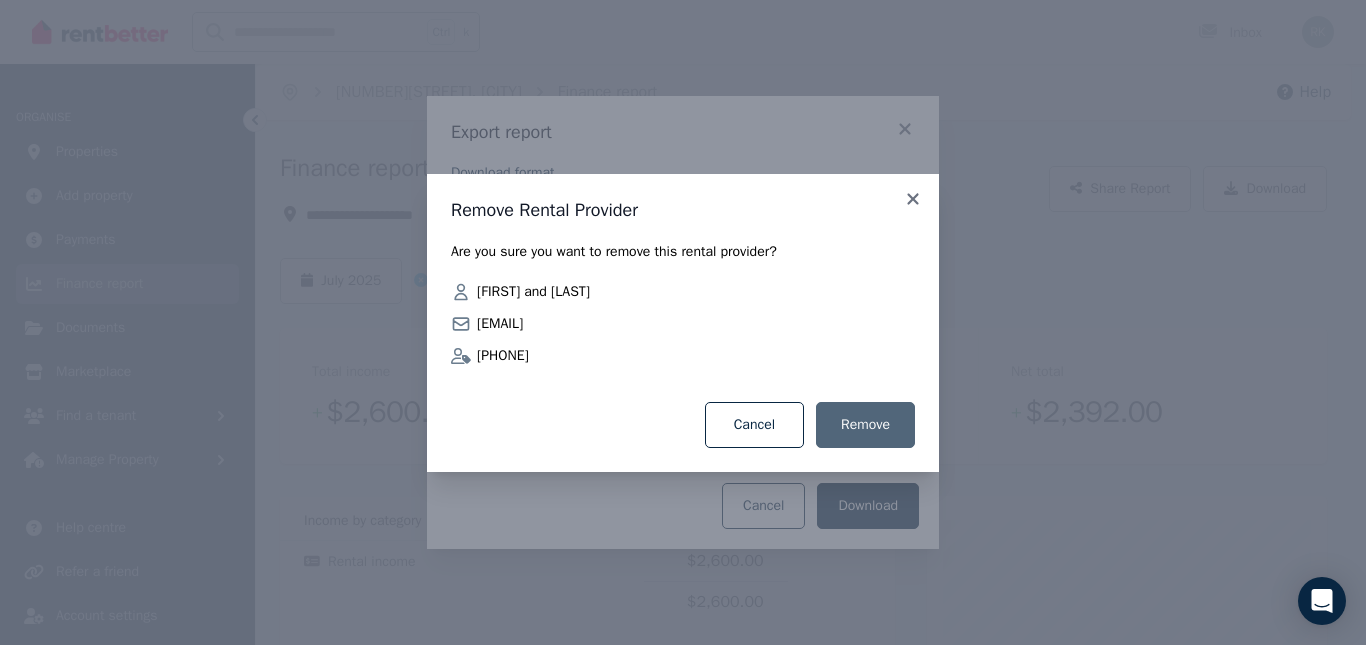 click on "Remove" at bounding box center [865, 425] 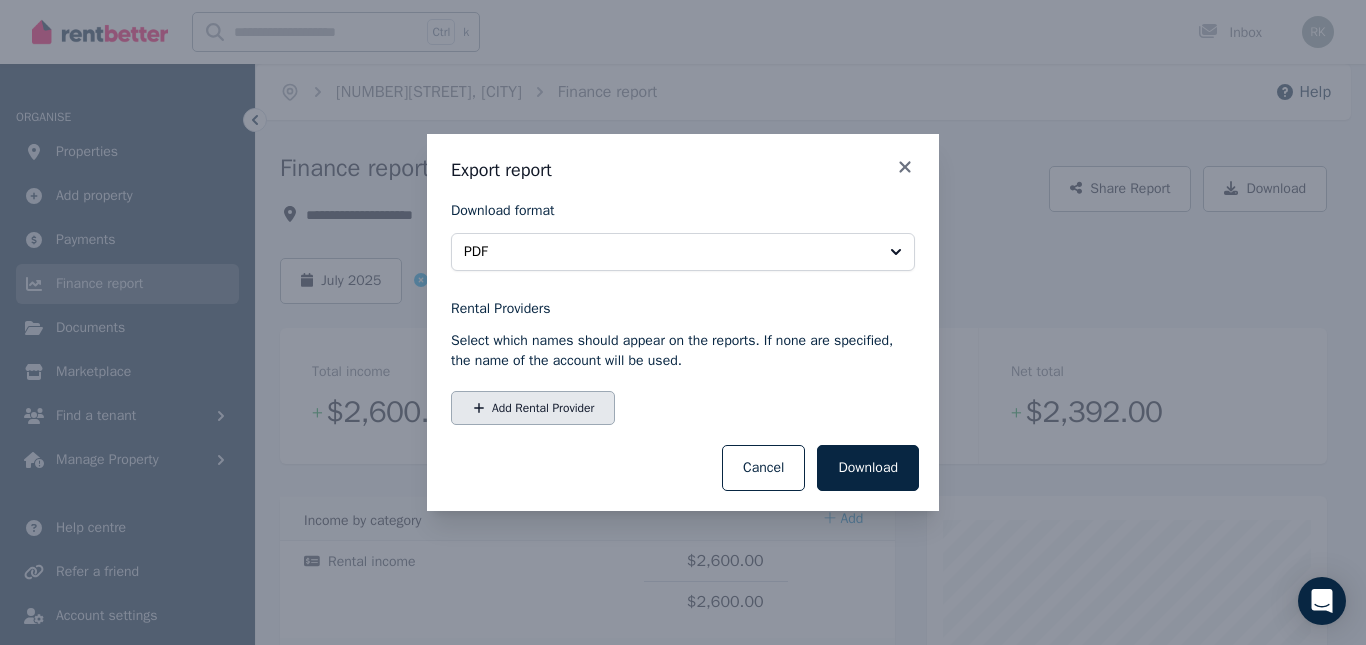 click on "Add   Rental Provider" at bounding box center [533, 408] 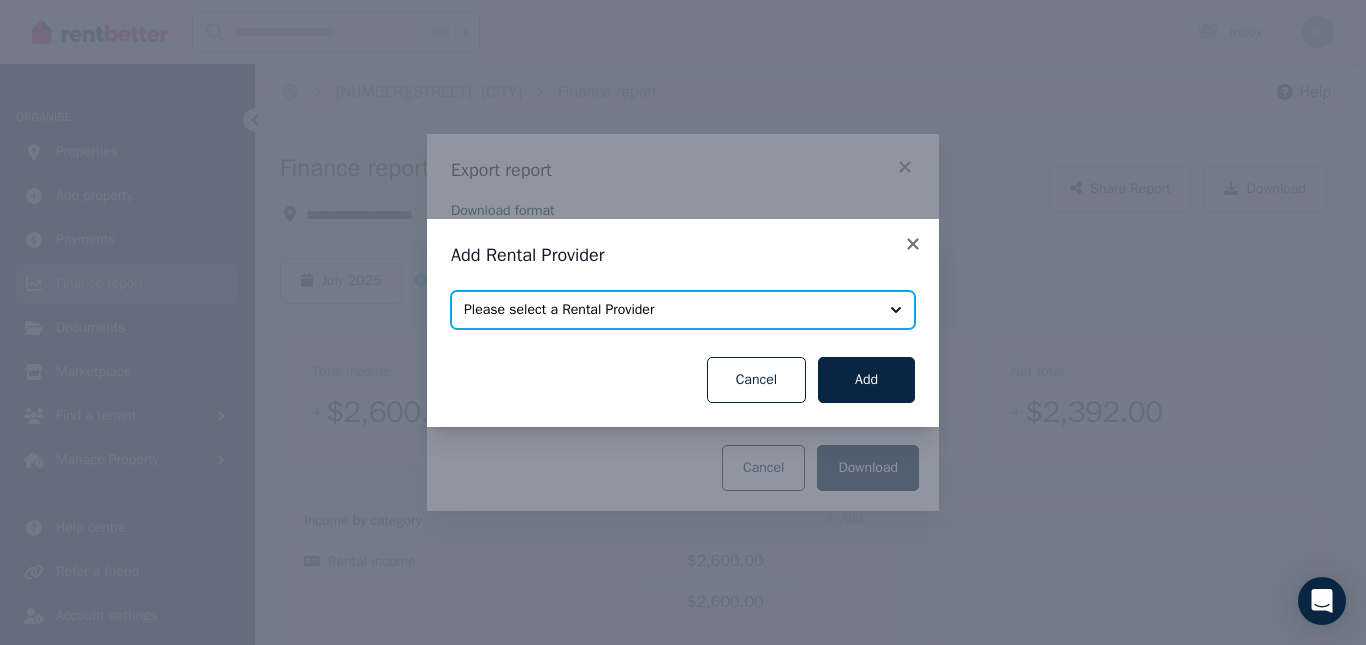 click on "Please select a Rental Provider" at bounding box center (683, 310) 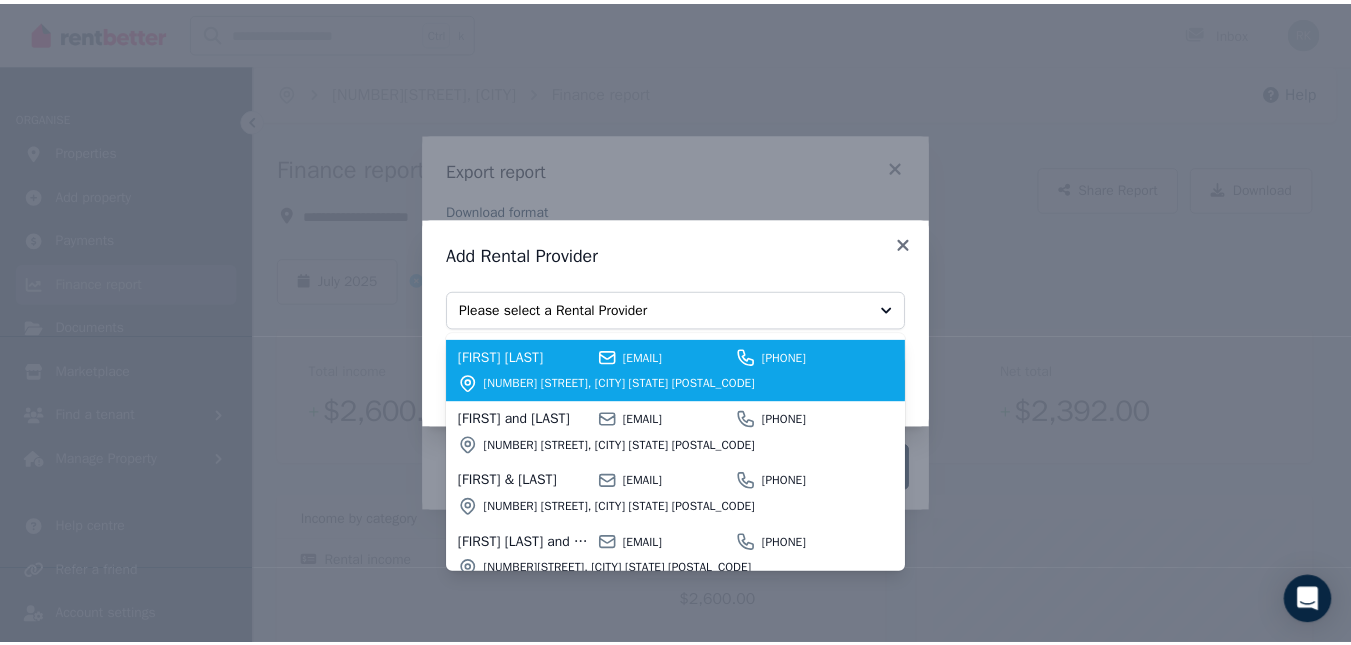 scroll, scrollTop: 150, scrollLeft: 0, axis: vertical 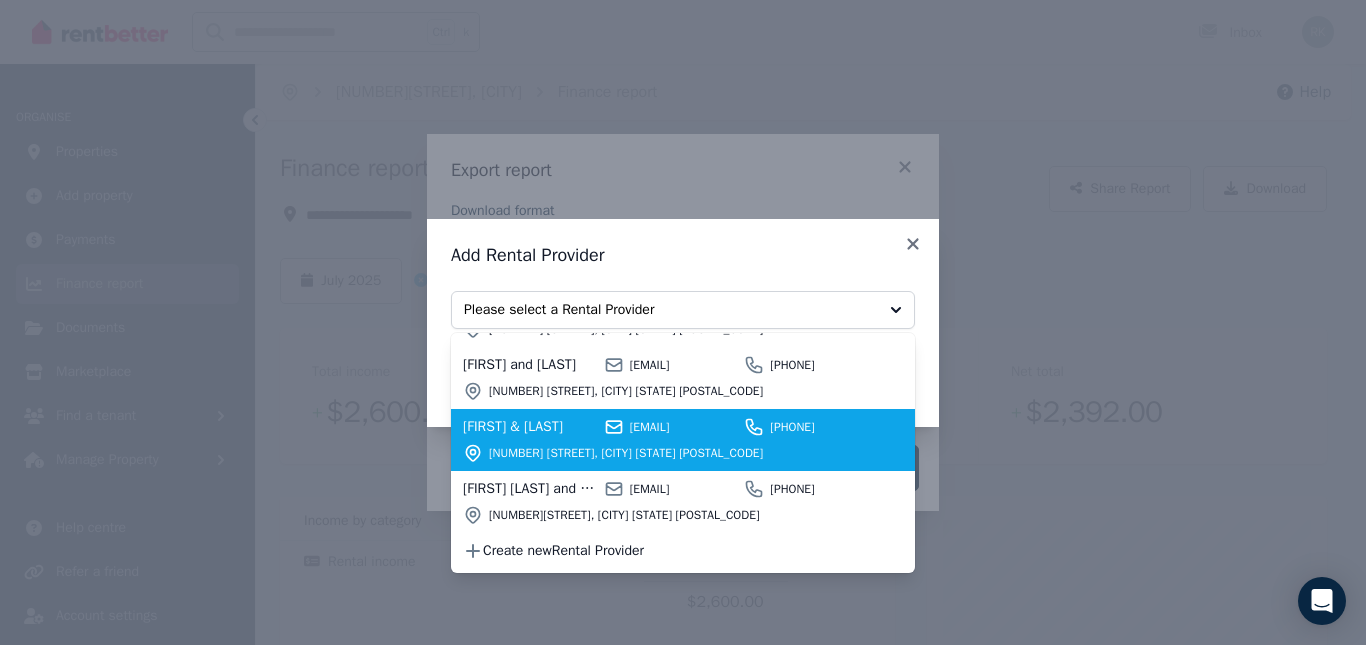 click 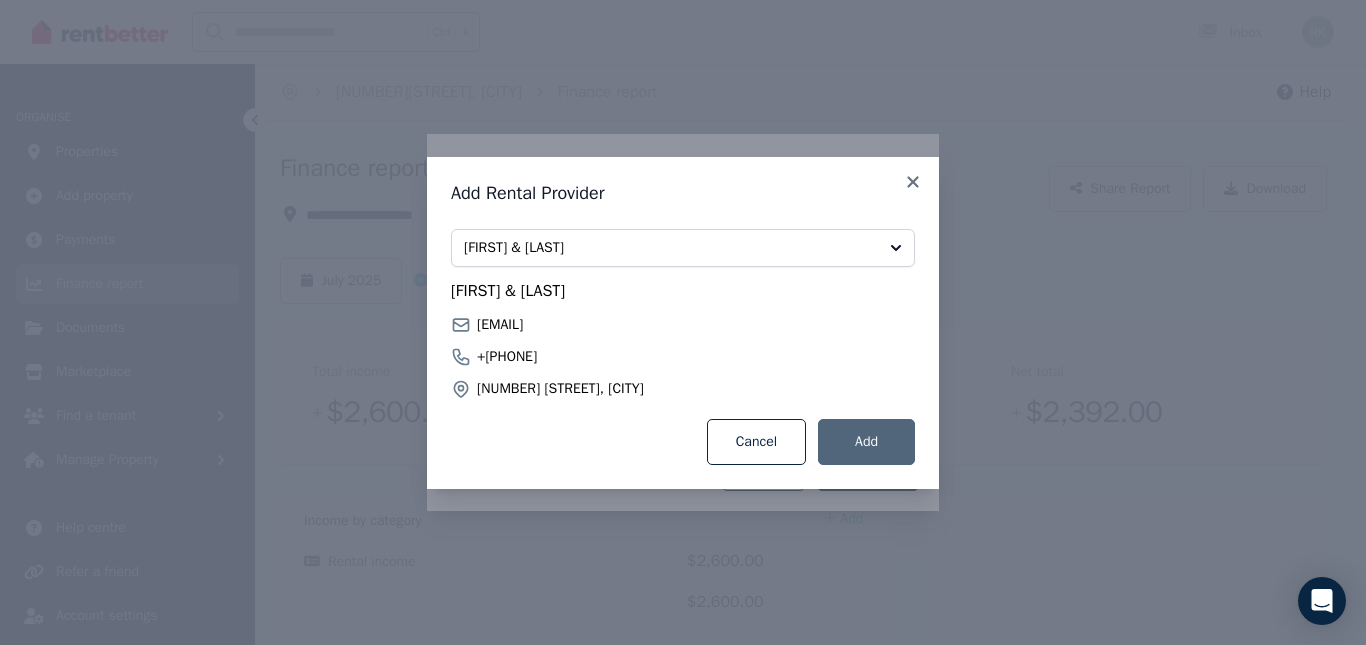 click on "Add" at bounding box center (866, 442) 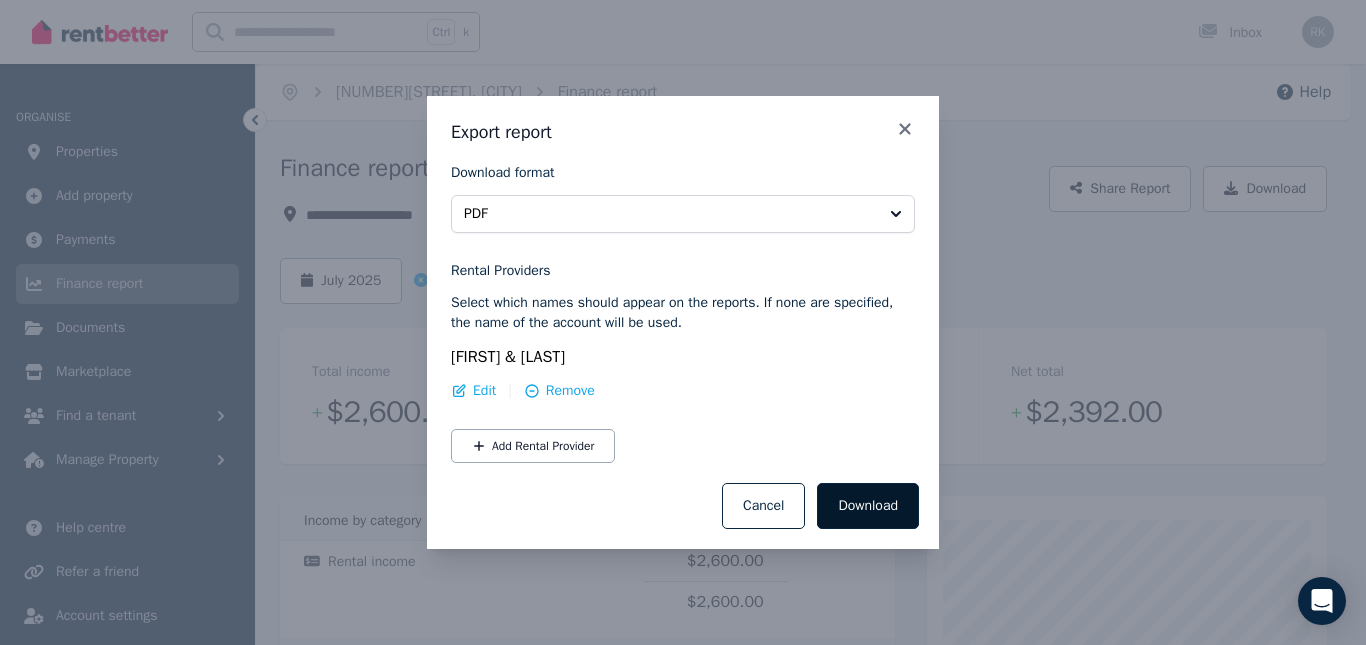 click on "Download" at bounding box center (868, 506) 